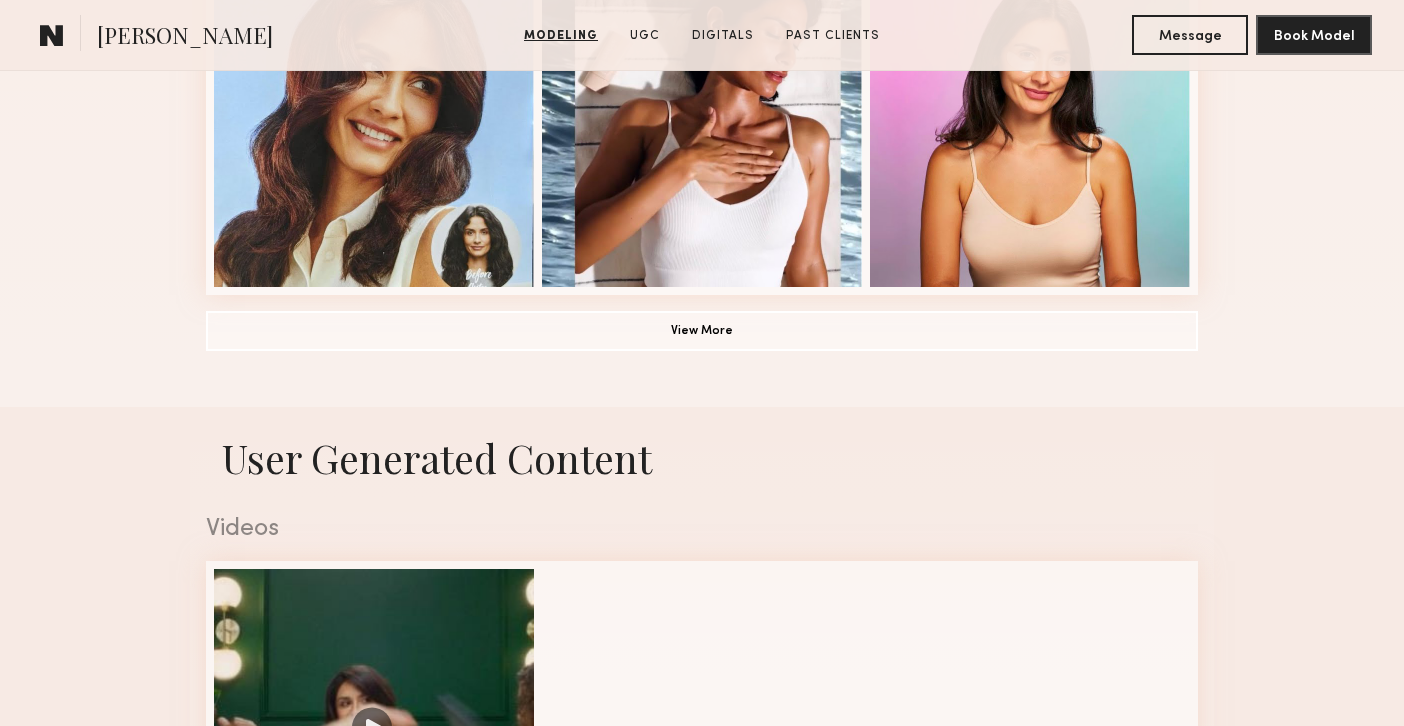 scroll, scrollTop: 1728, scrollLeft: 0, axis: vertical 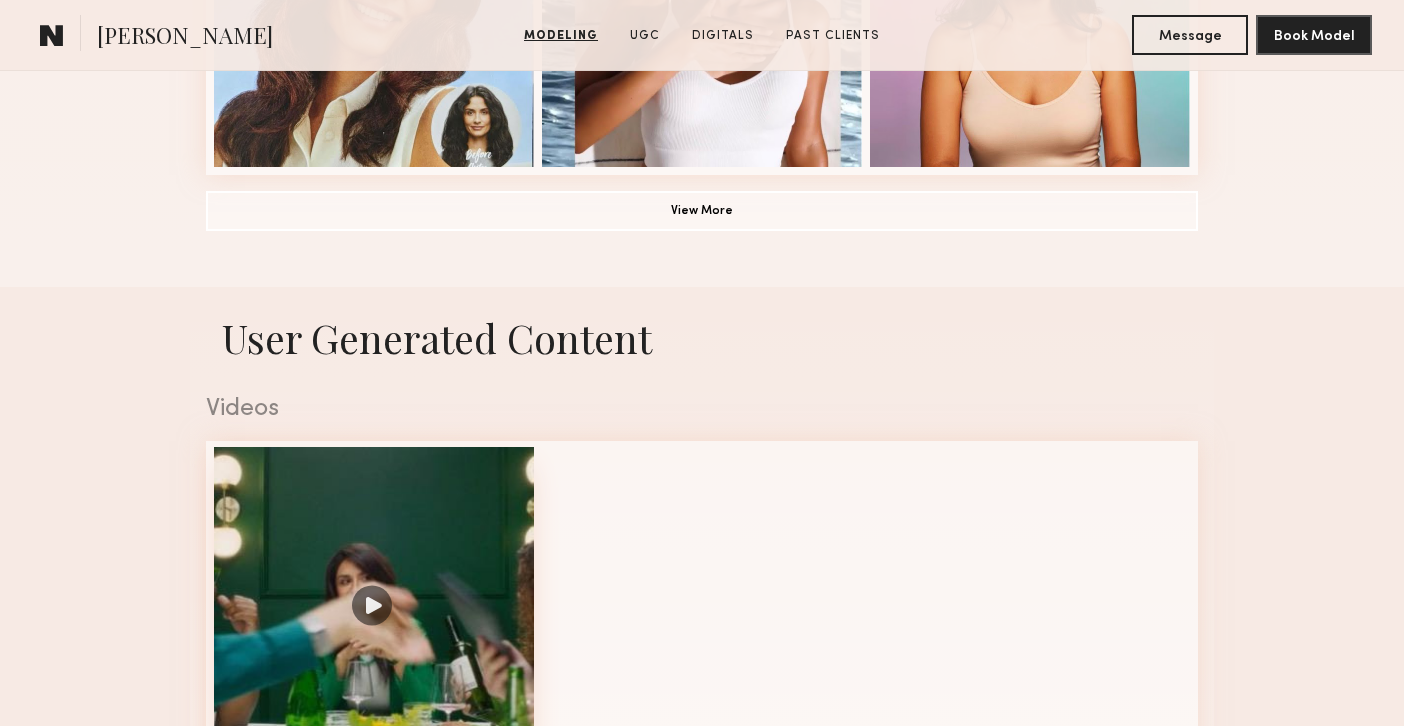 click at bounding box center (374, 607) 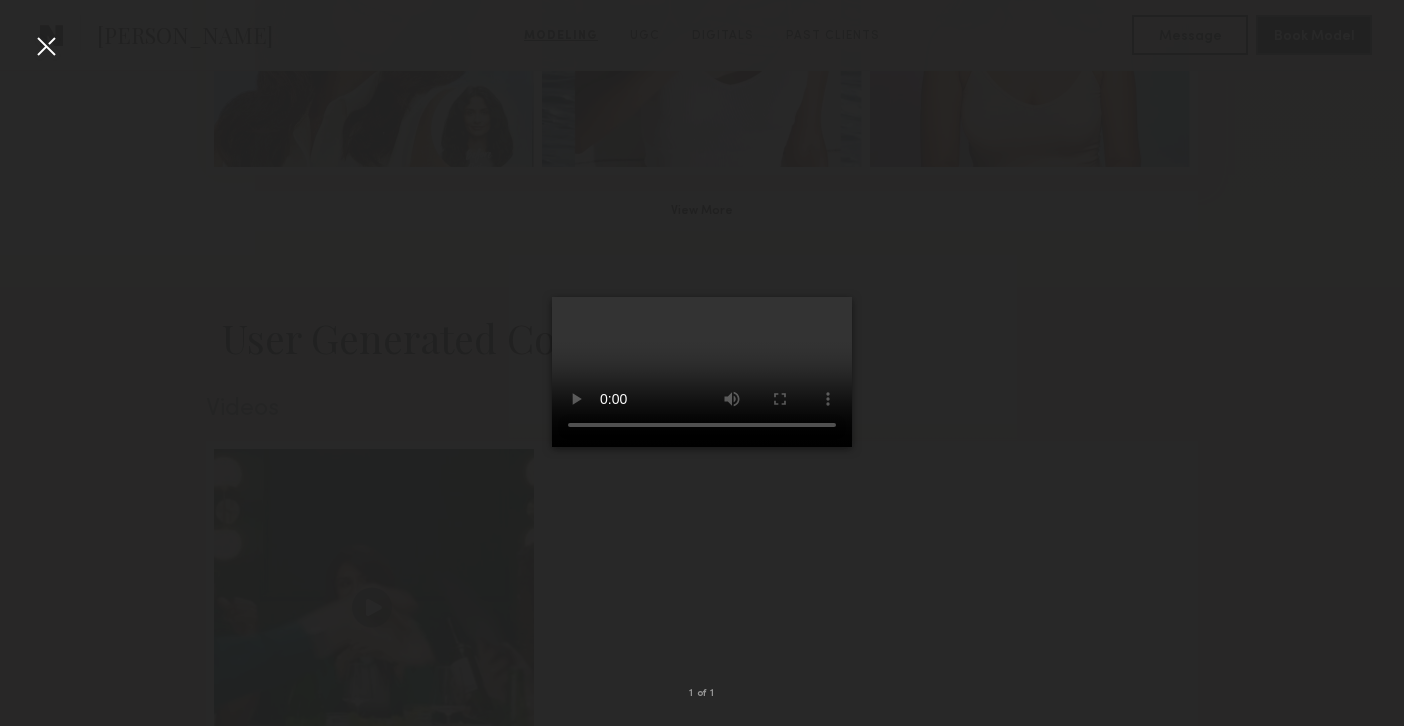 click at bounding box center (702, 347) 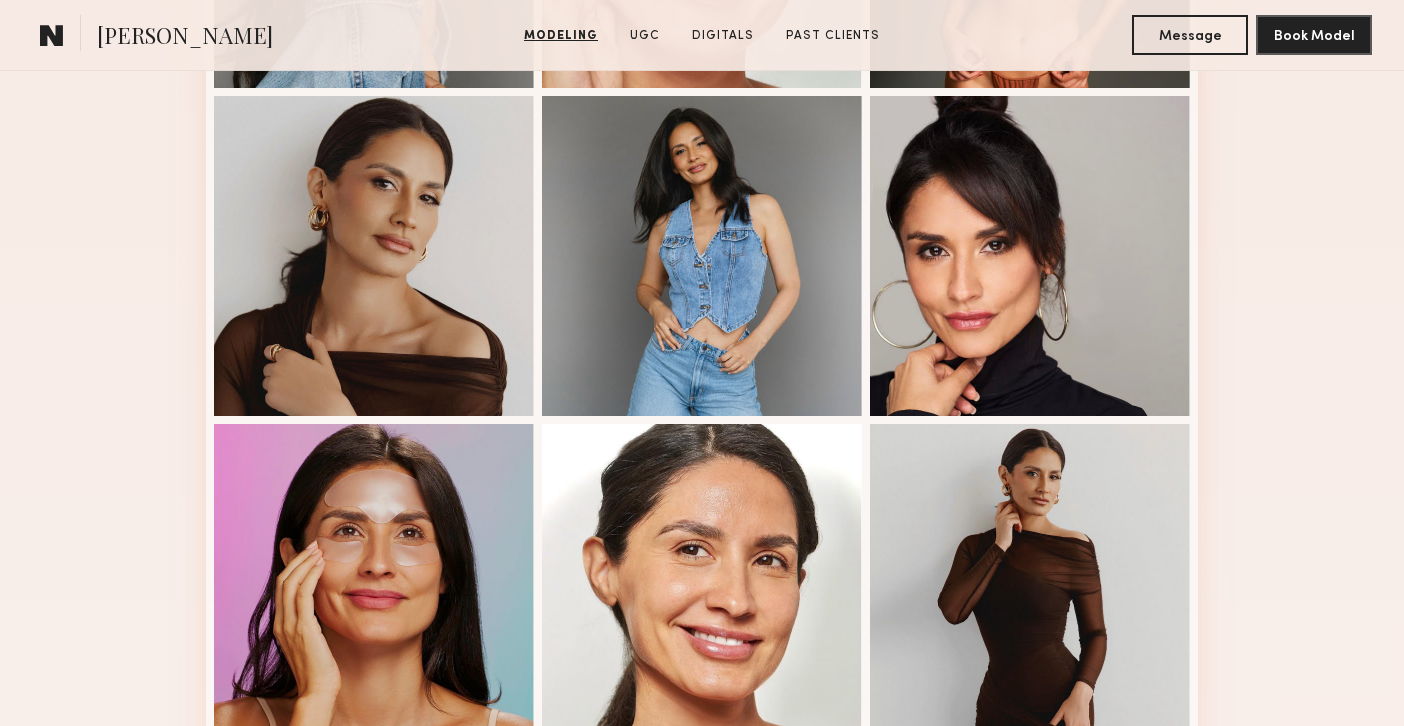 scroll, scrollTop: 1279, scrollLeft: 0, axis: vertical 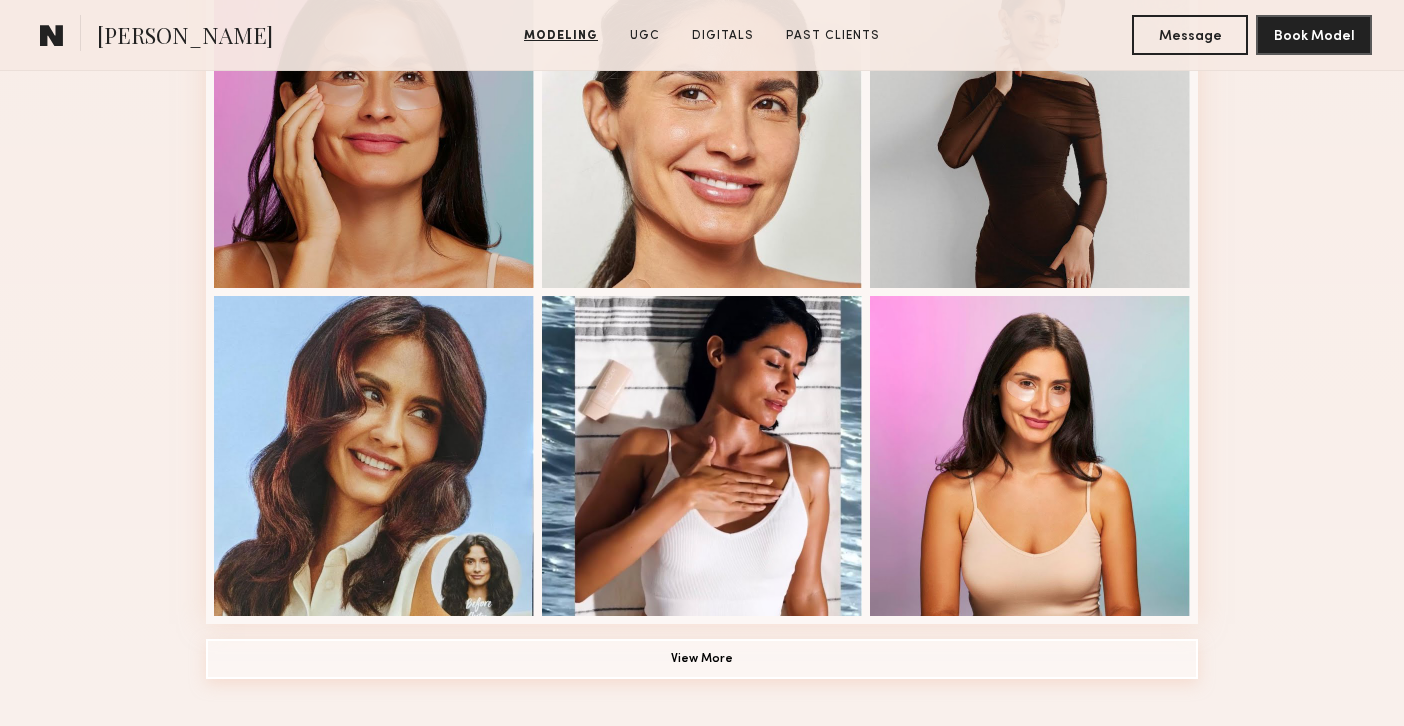 click on "View More" 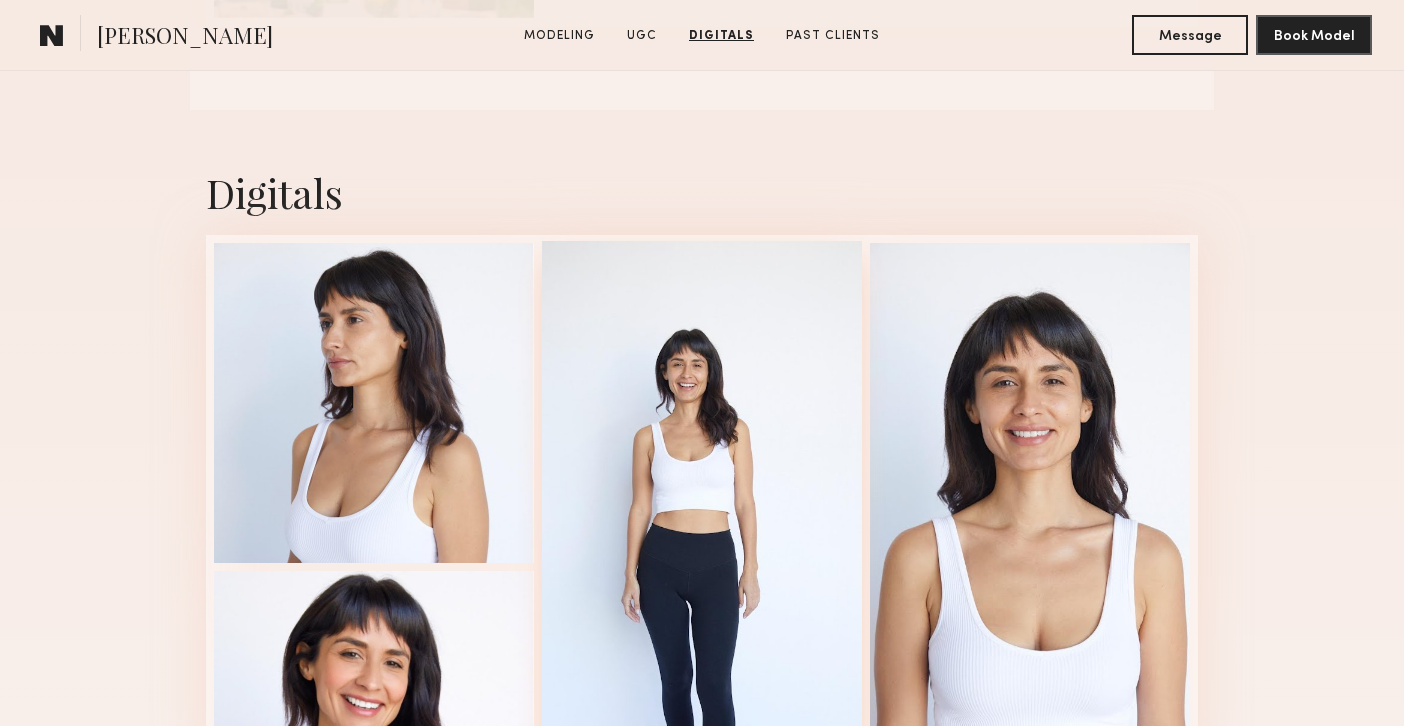 scroll, scrollTop: 3635, scrollLeft: 0, axis: vertical 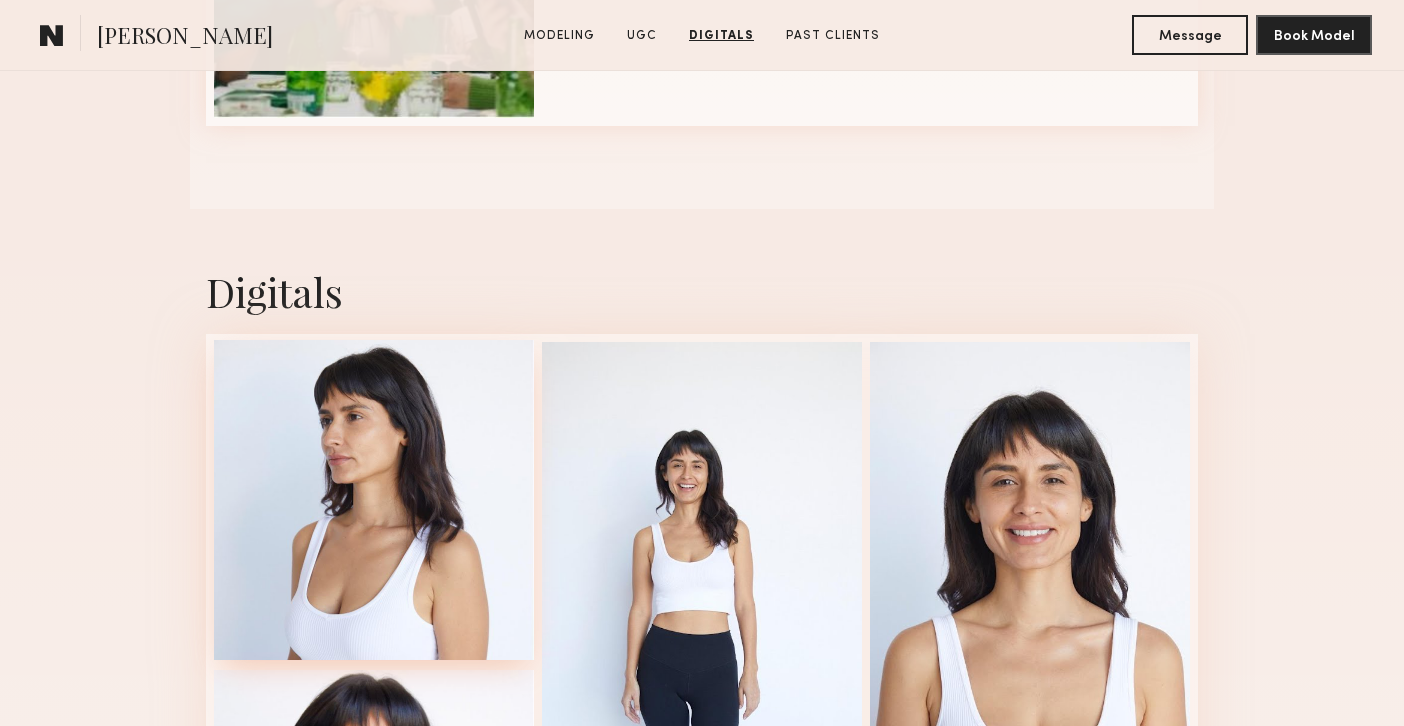 click at bounding box center [374, 500] 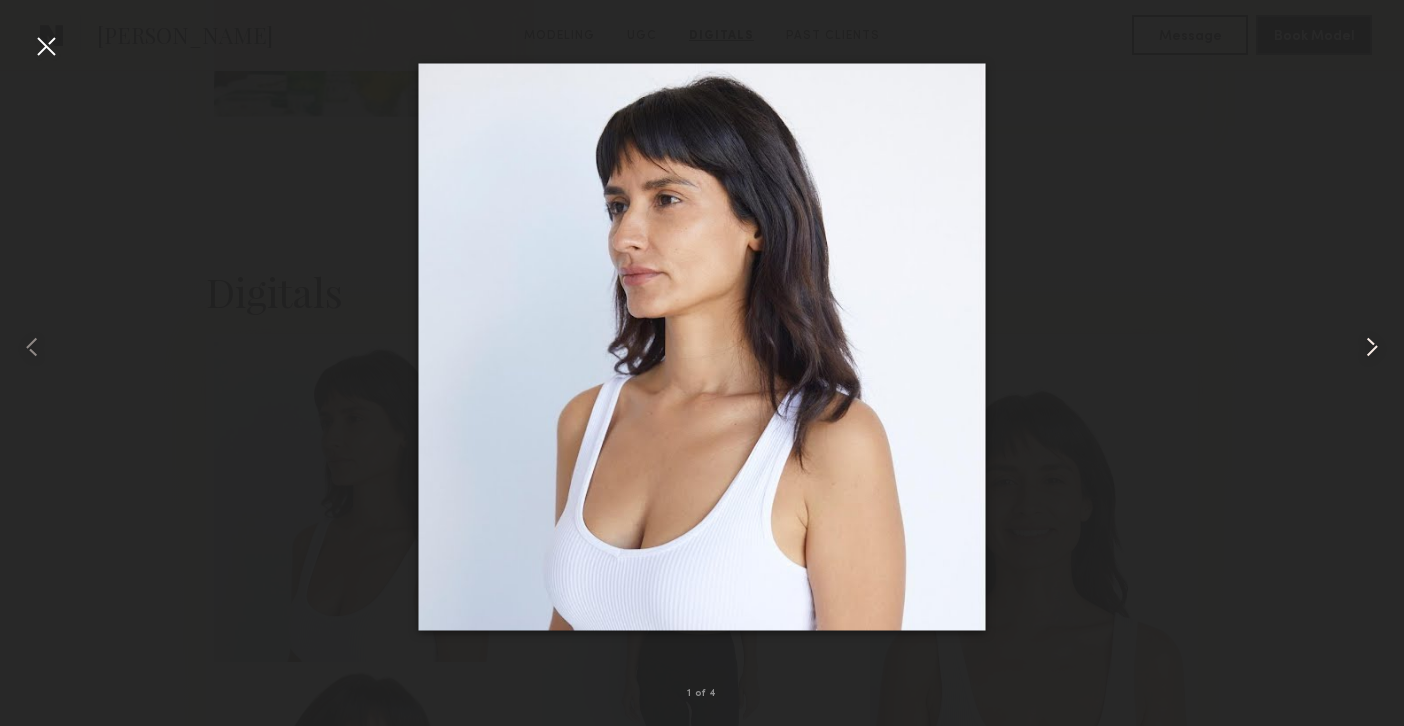 click at bounding box center [1372, 347] 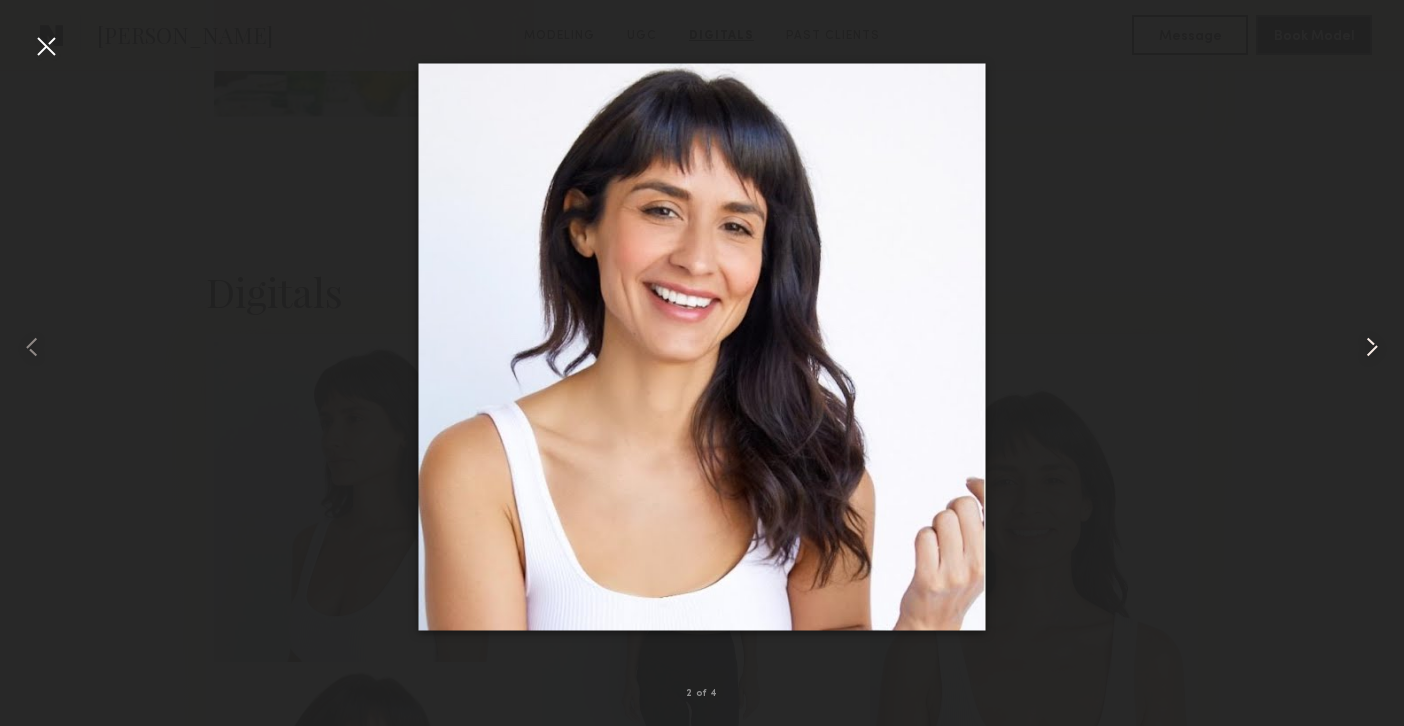 click at bounding box center (1372, 347) 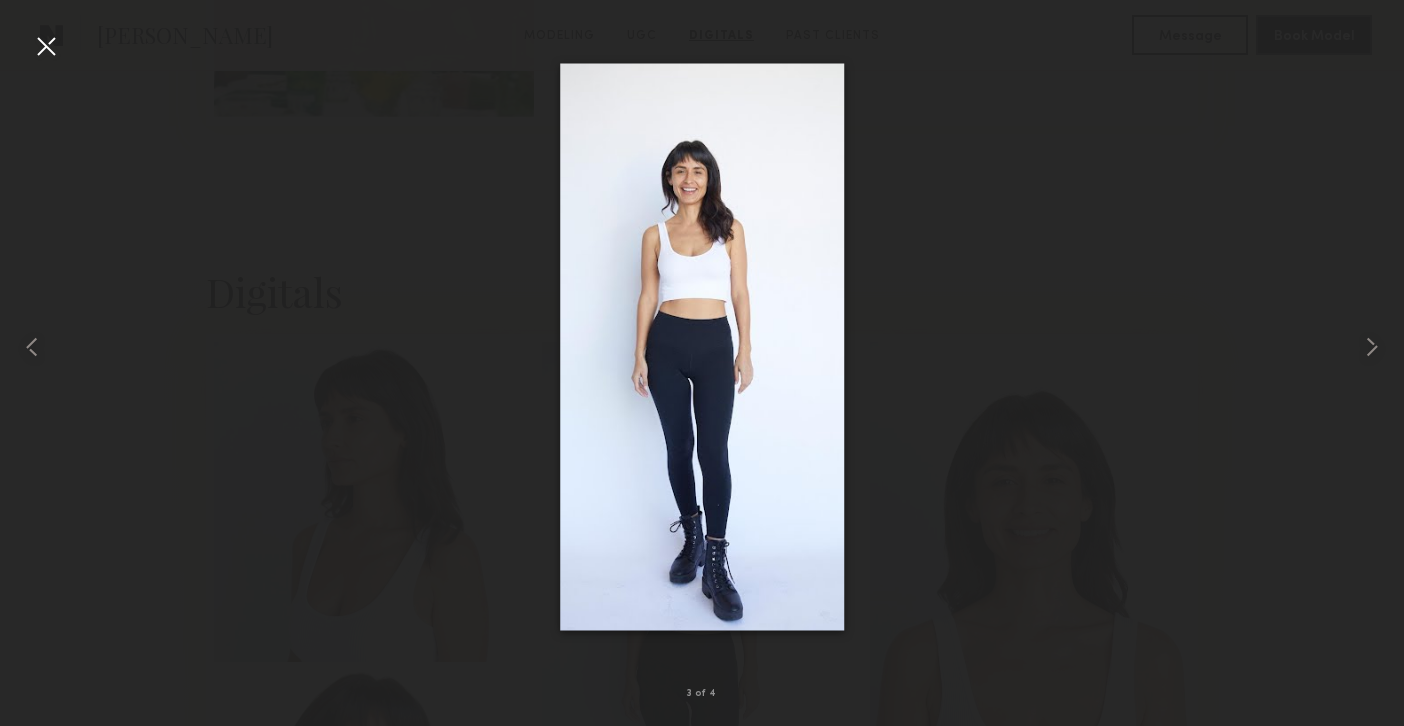 click at bounding box center [702, 347] 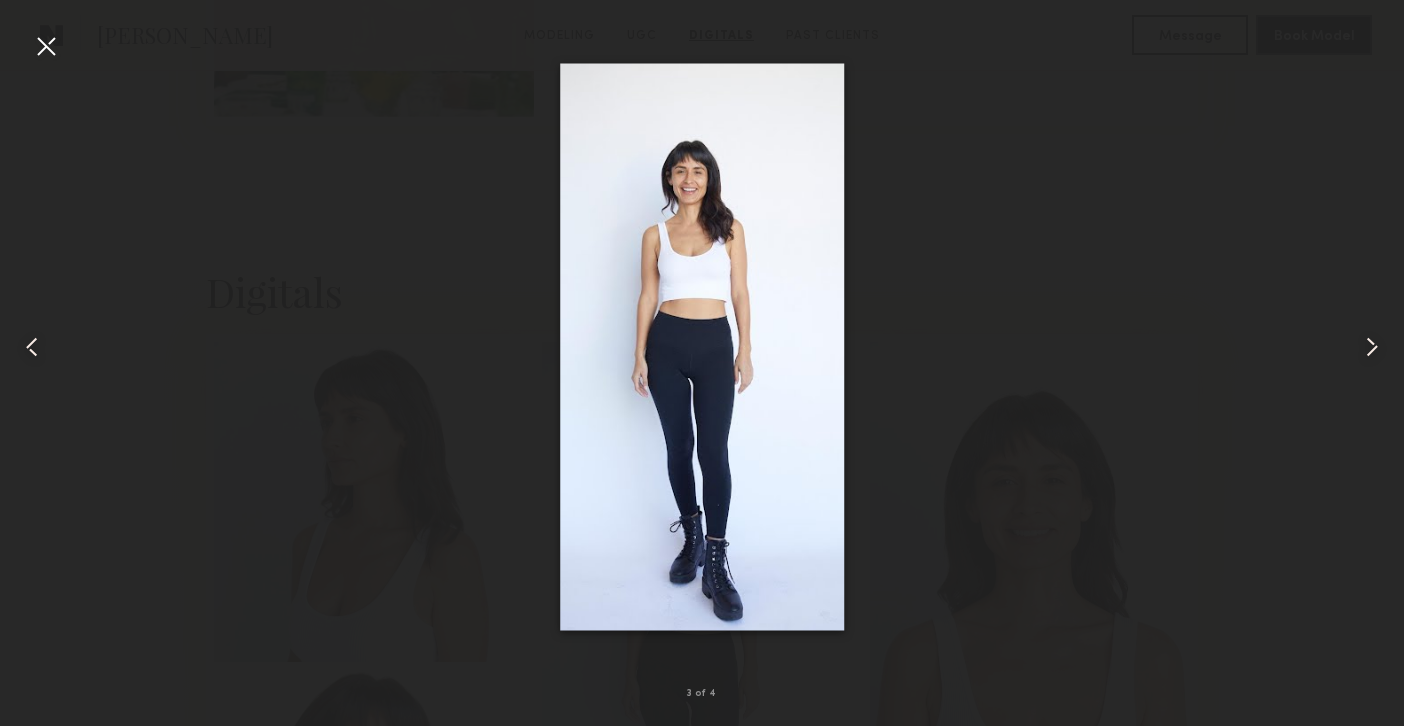 click at bounding box center (46, 46) 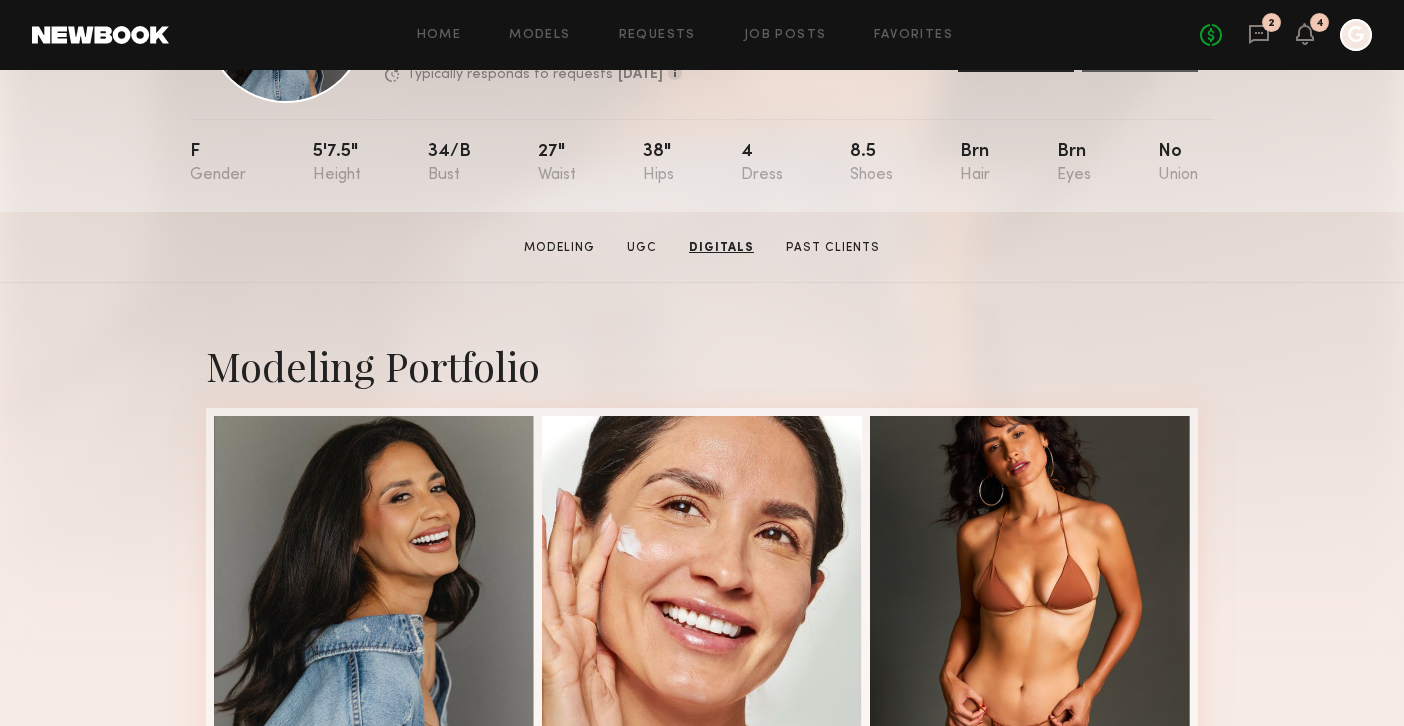scroll, scrollTop: 0, scrollLeft: 0, axis: both 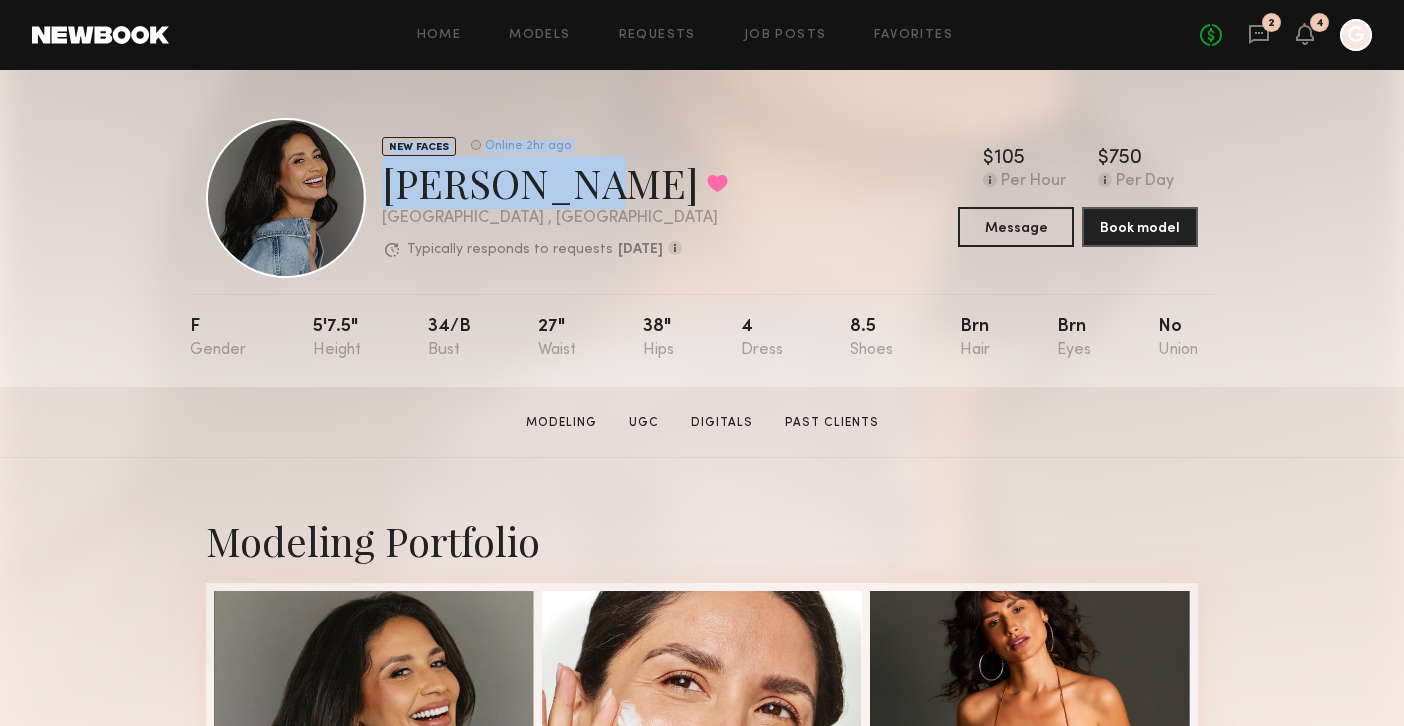 copy on "NEW FACES Online 2hr ago  Andrea P." 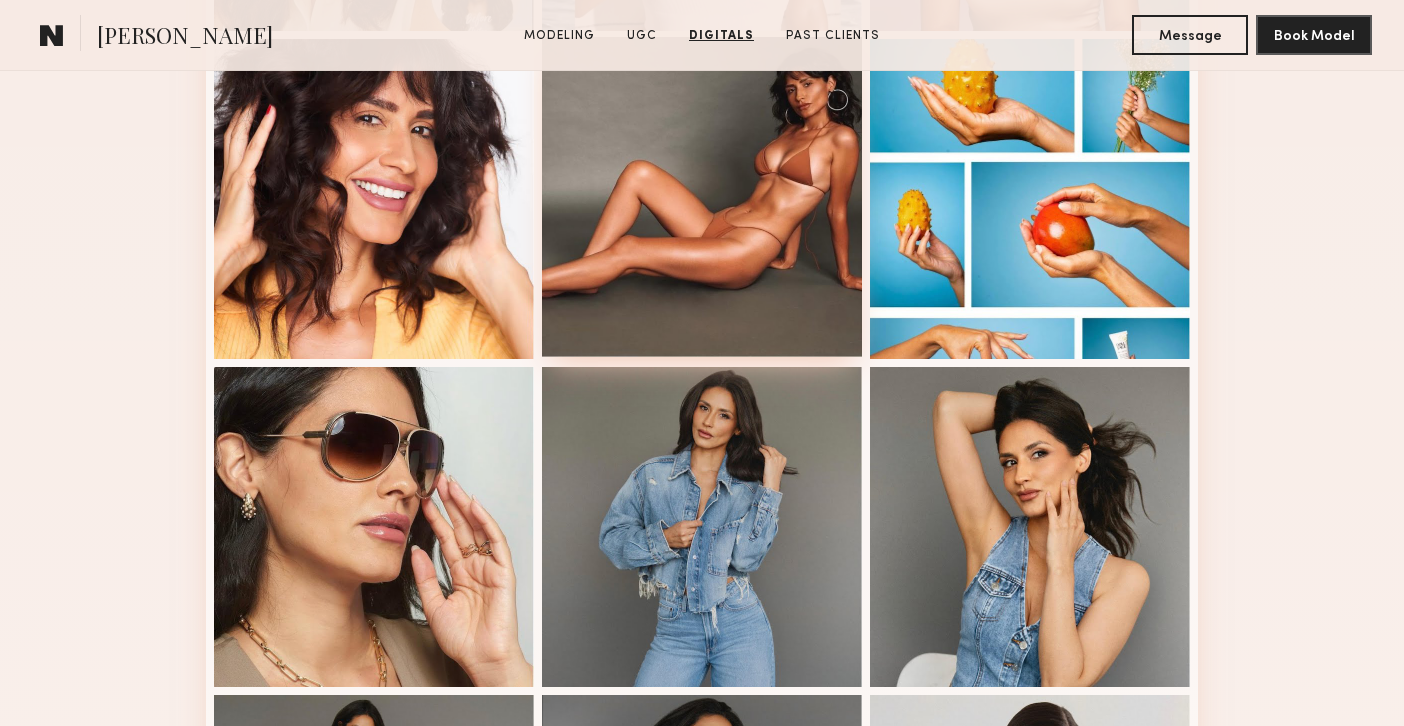 scroll, scrollTop: 880, scrollLeft: 0, axis: vertical 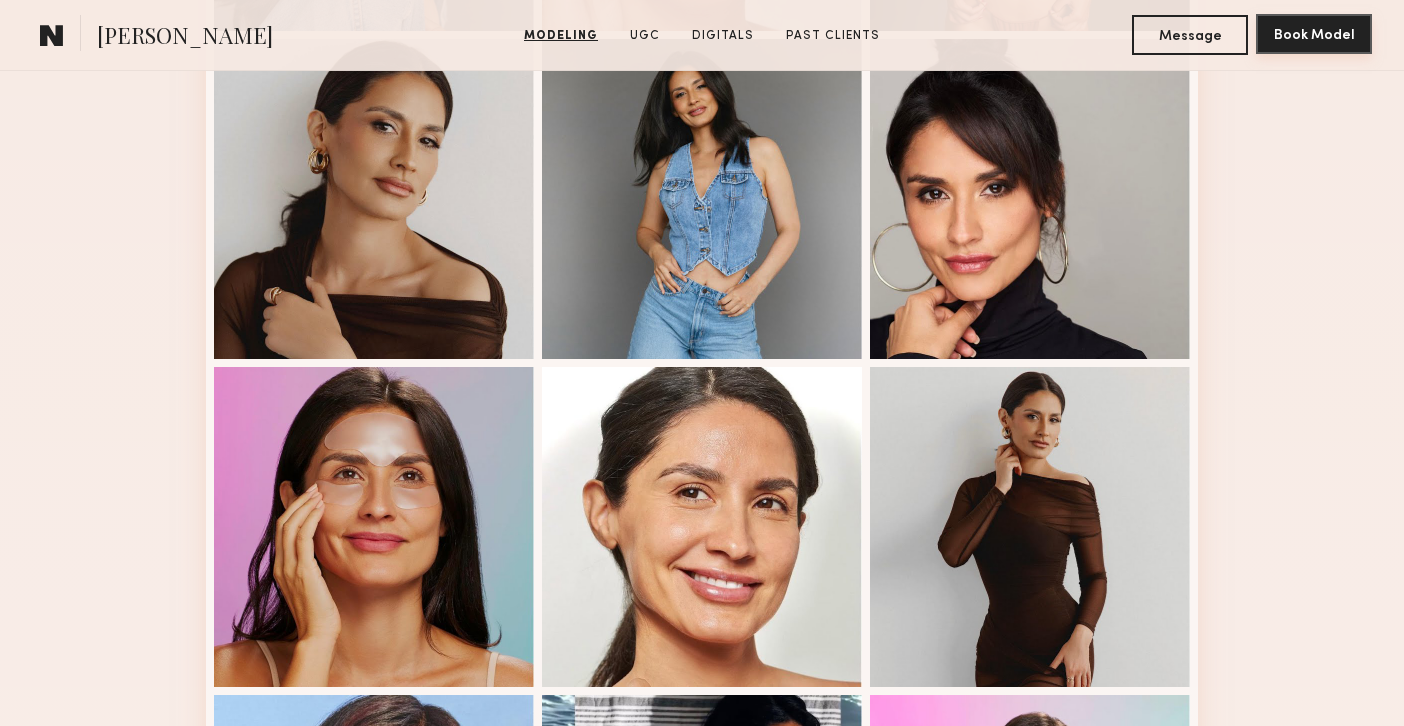 click on "Book Model" 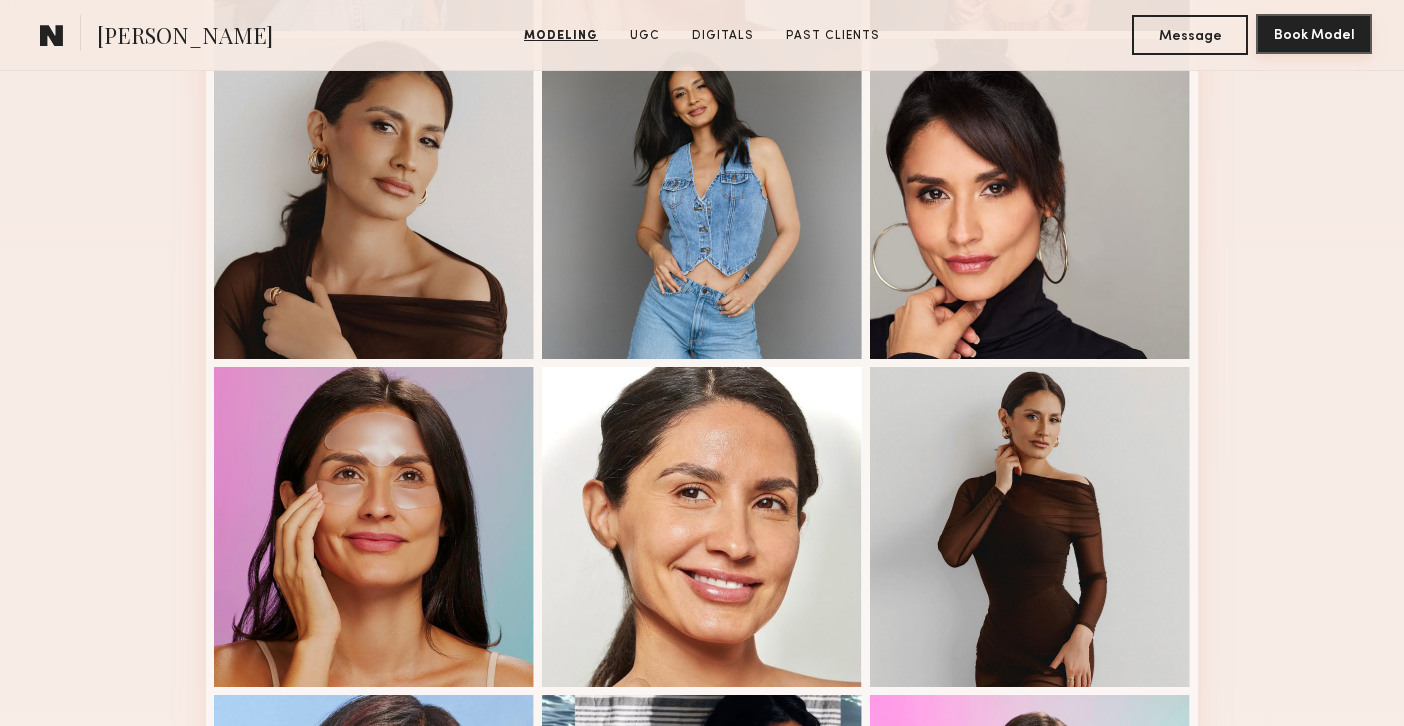 scroll, scrollTop: 0, scrollLeft: 0, axis: both 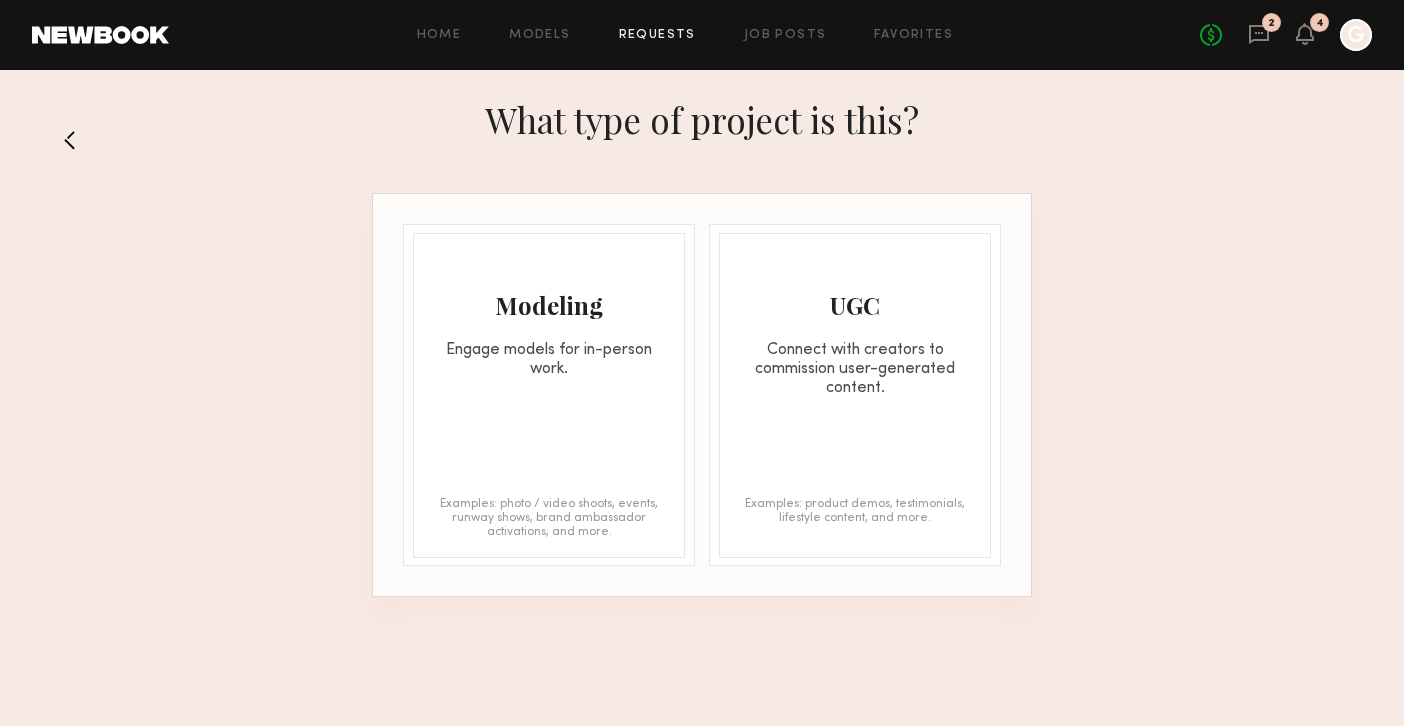 click on "Modeling Engage models for in-person work. Examples: photo / video shoots, events, runway shows, brand ambassador activations, and more." 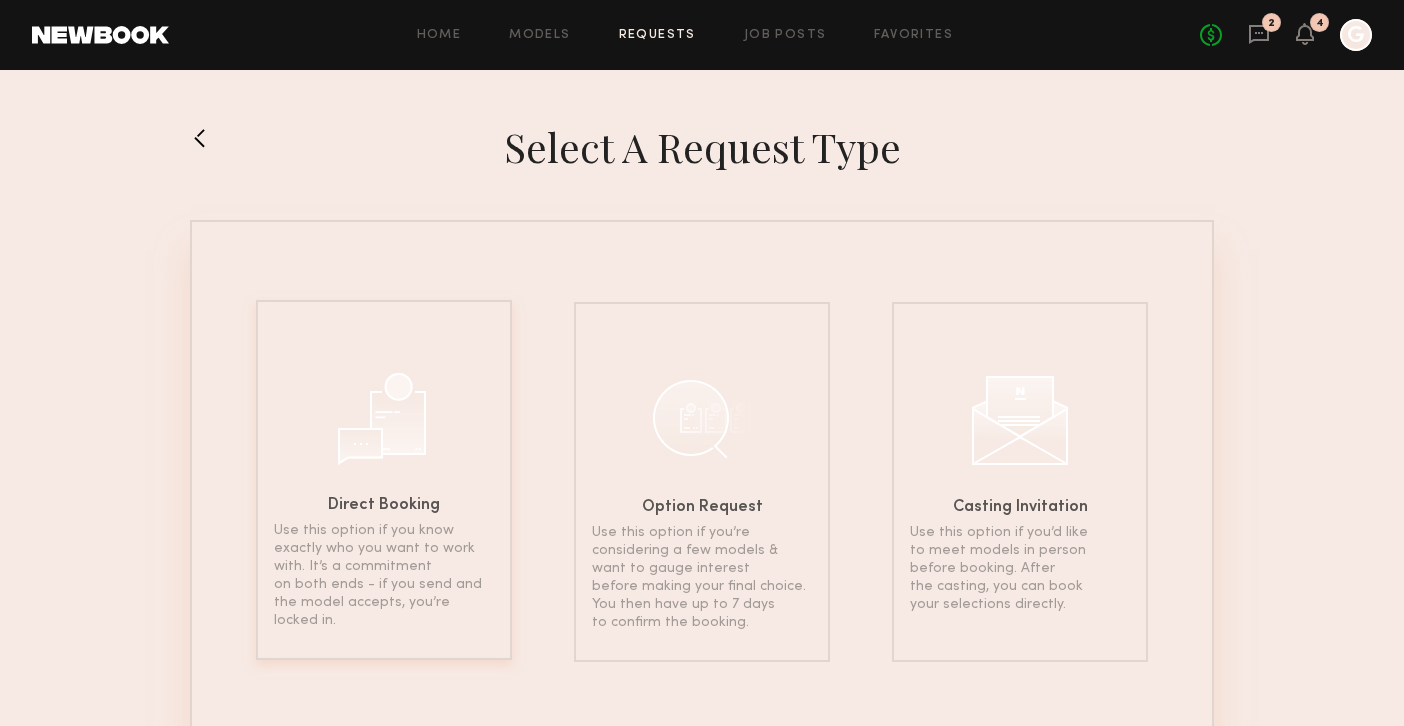 click 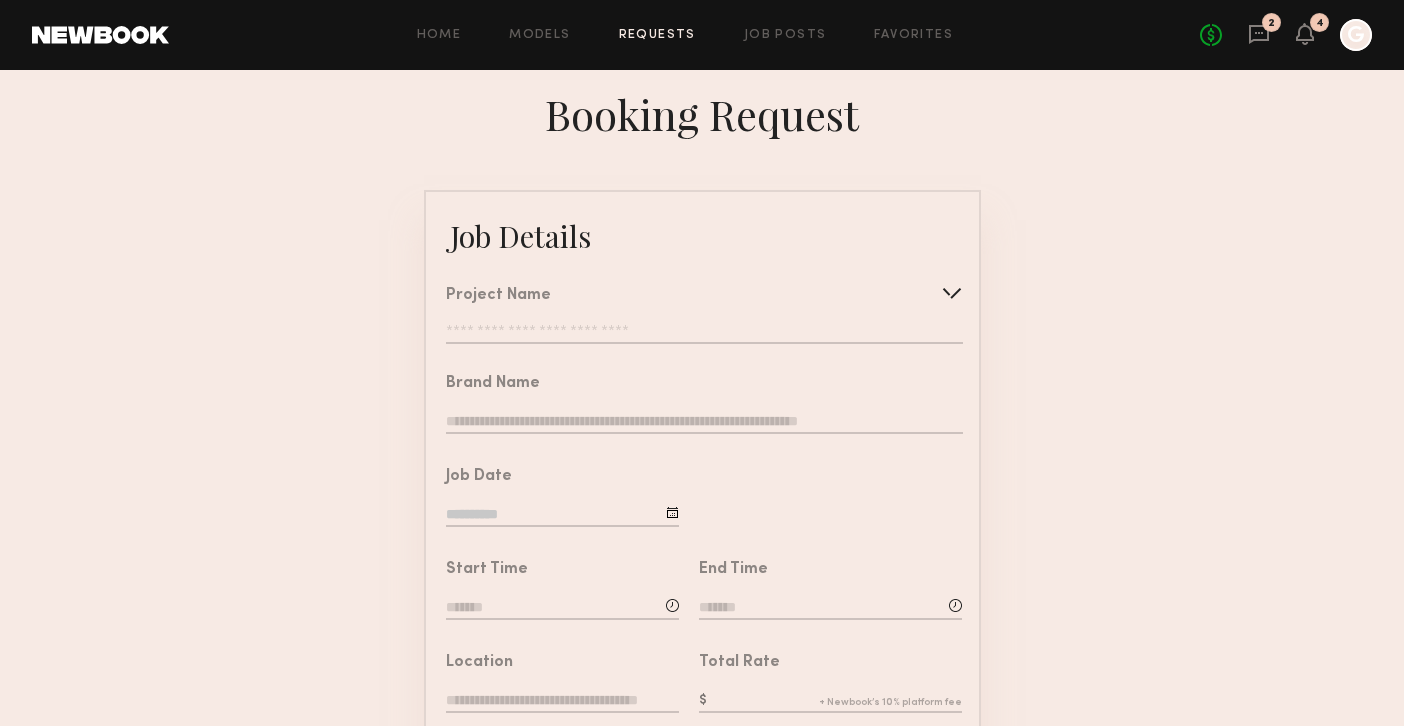click 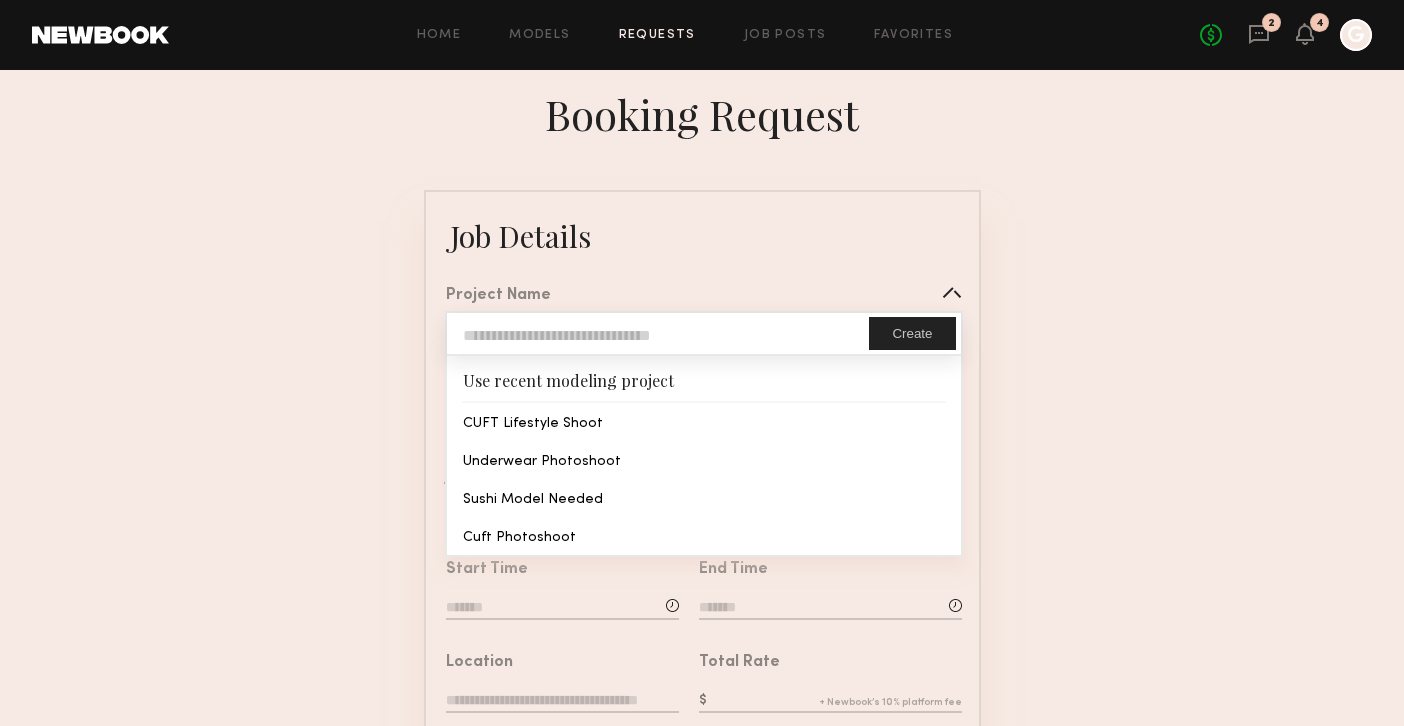 type on "**********" 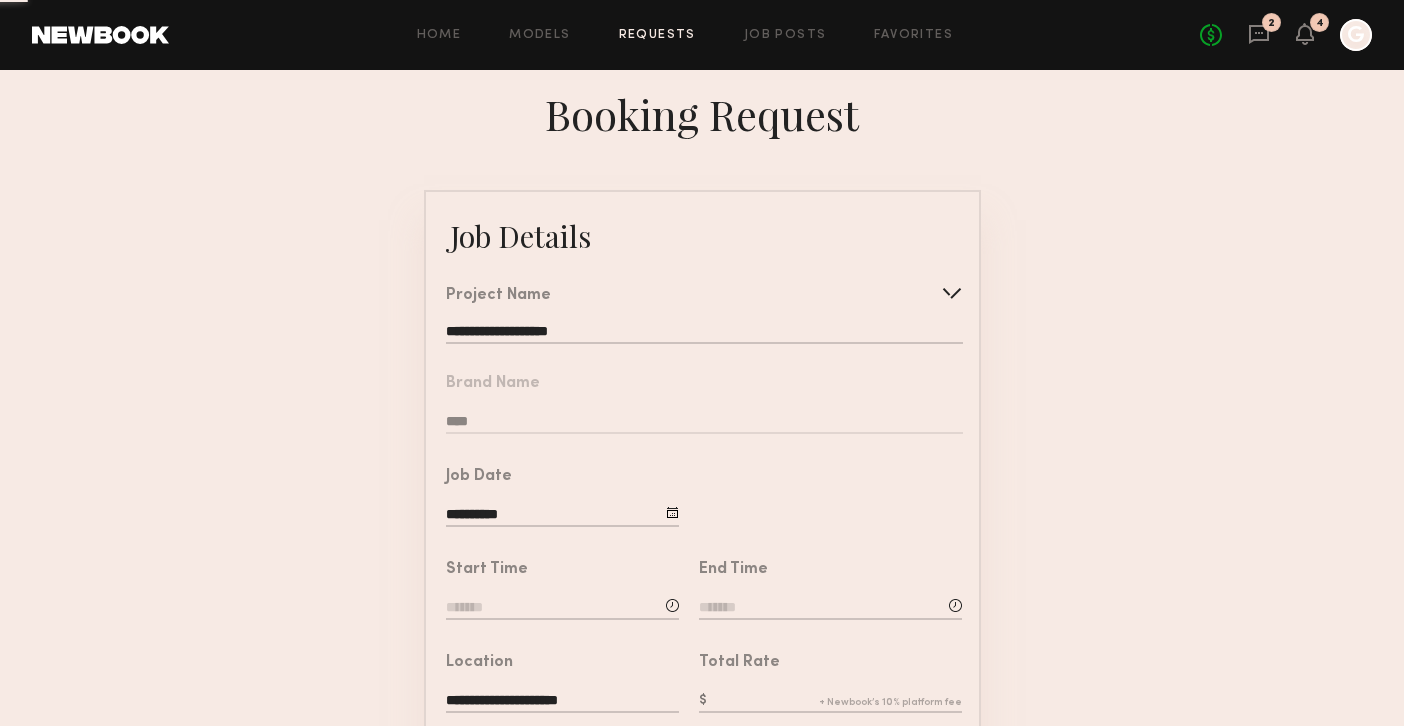 click on "**********" 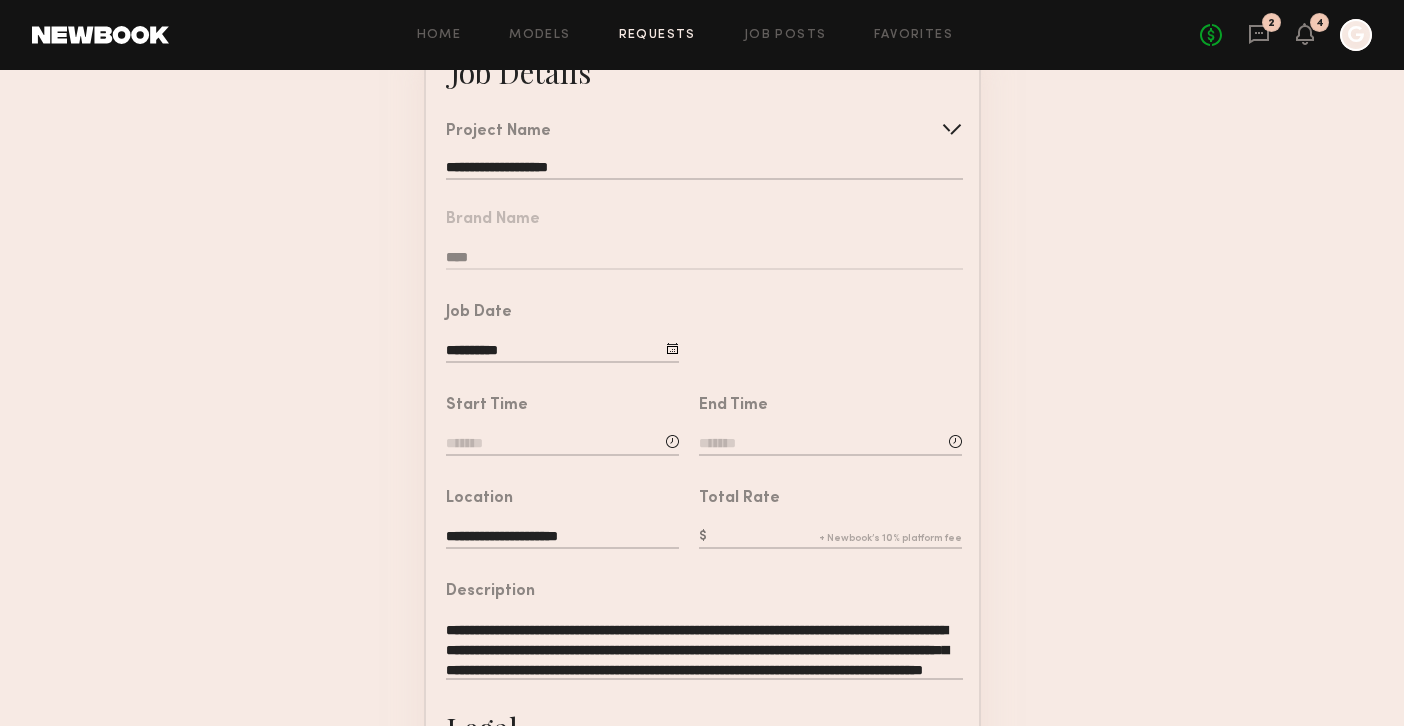 scroll, scrollTop: 165, scrollLeft: 0, axis: vertical 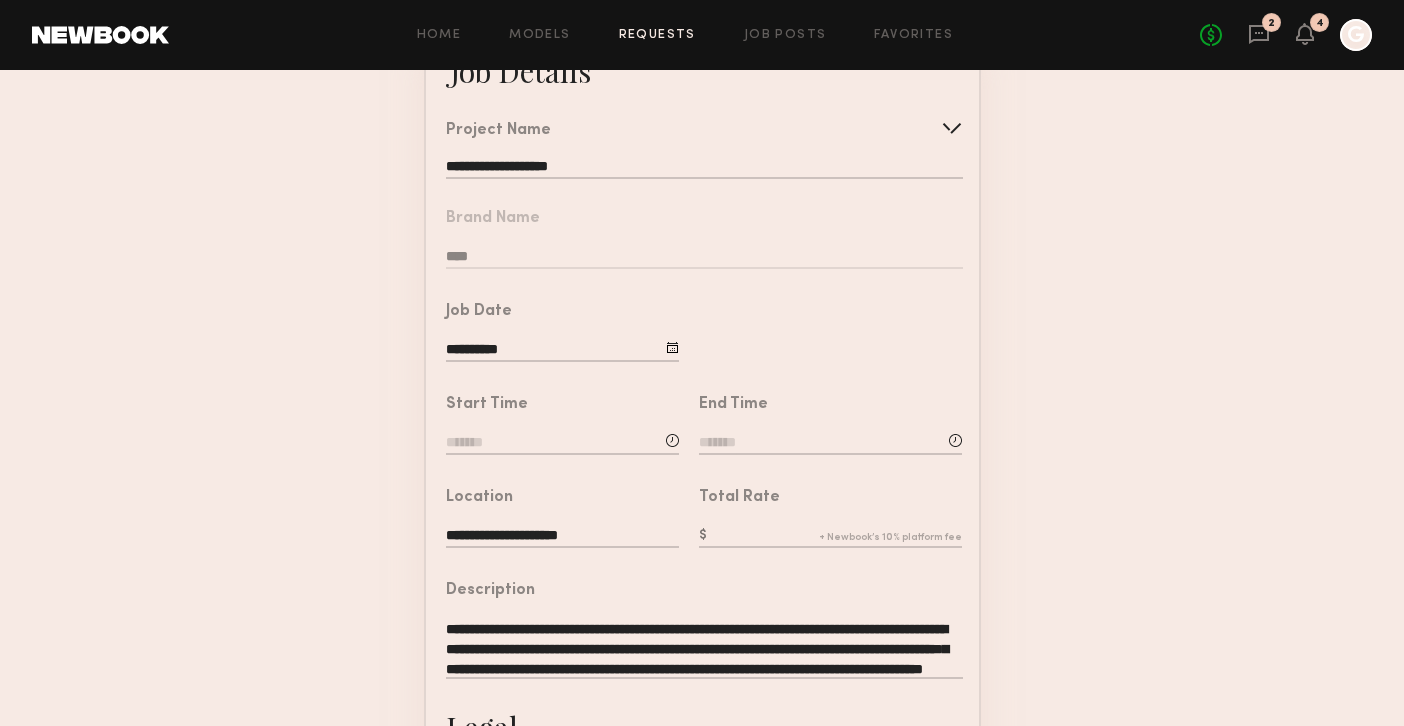 click 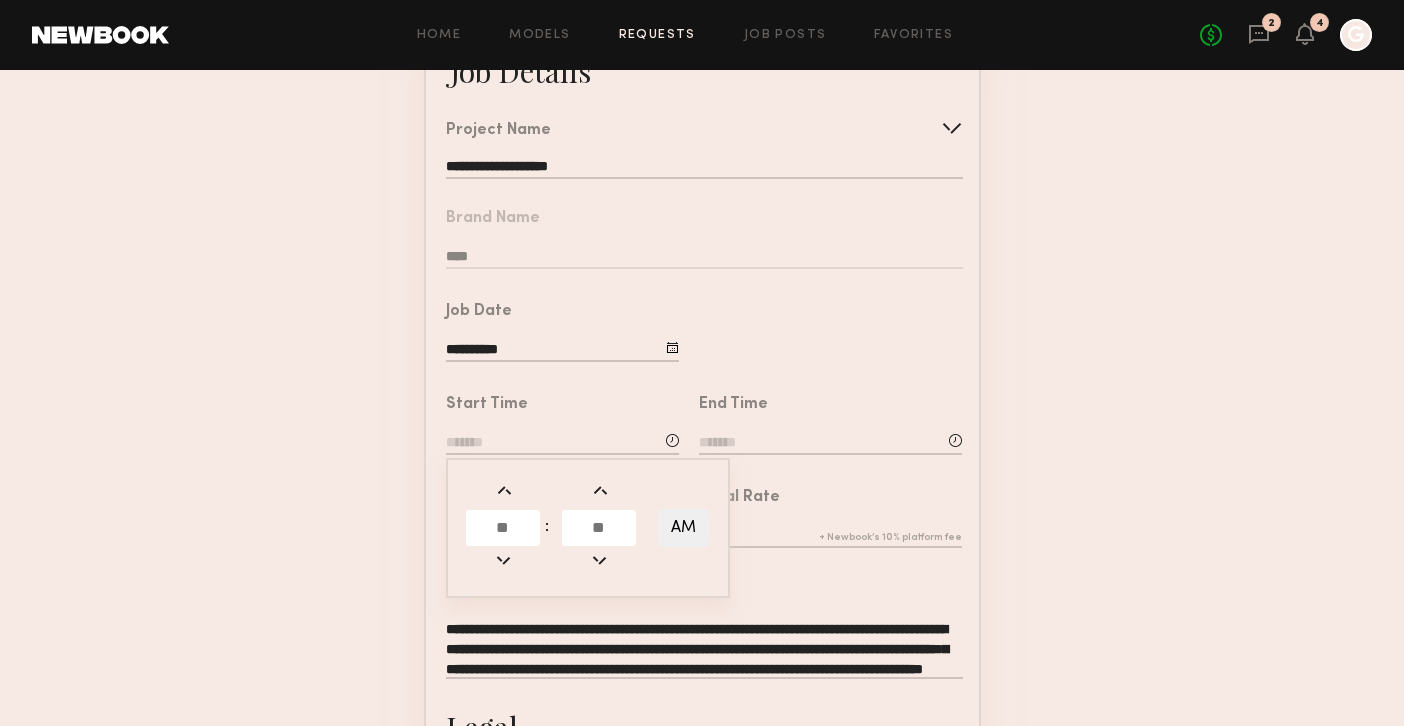 click 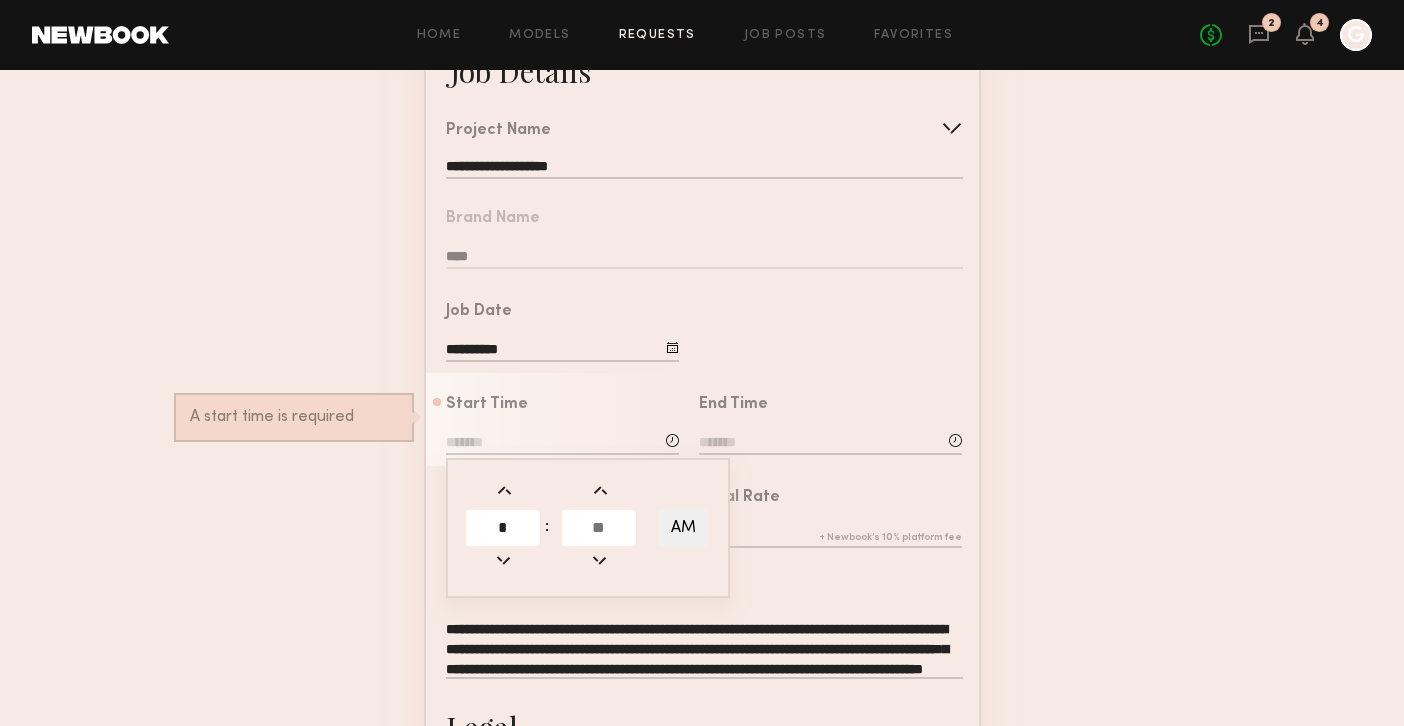 type on "*" 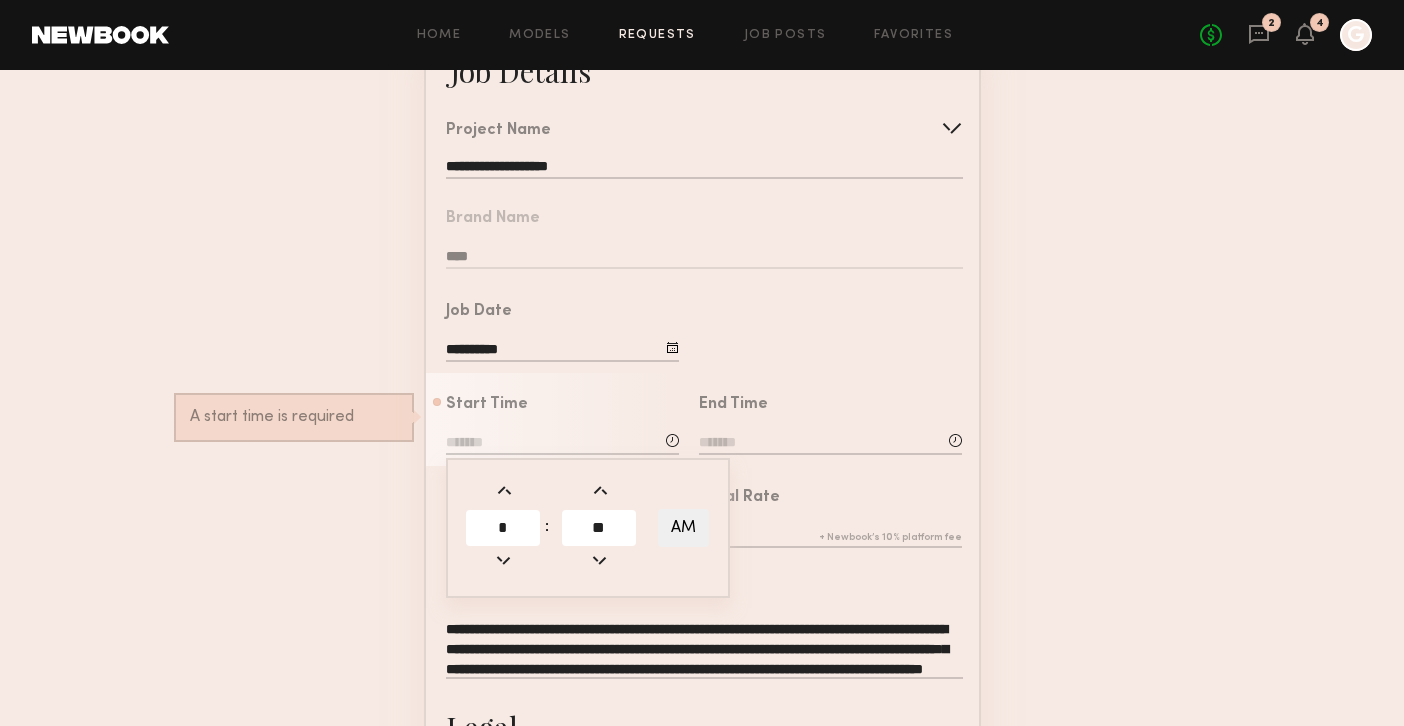 type on "**" 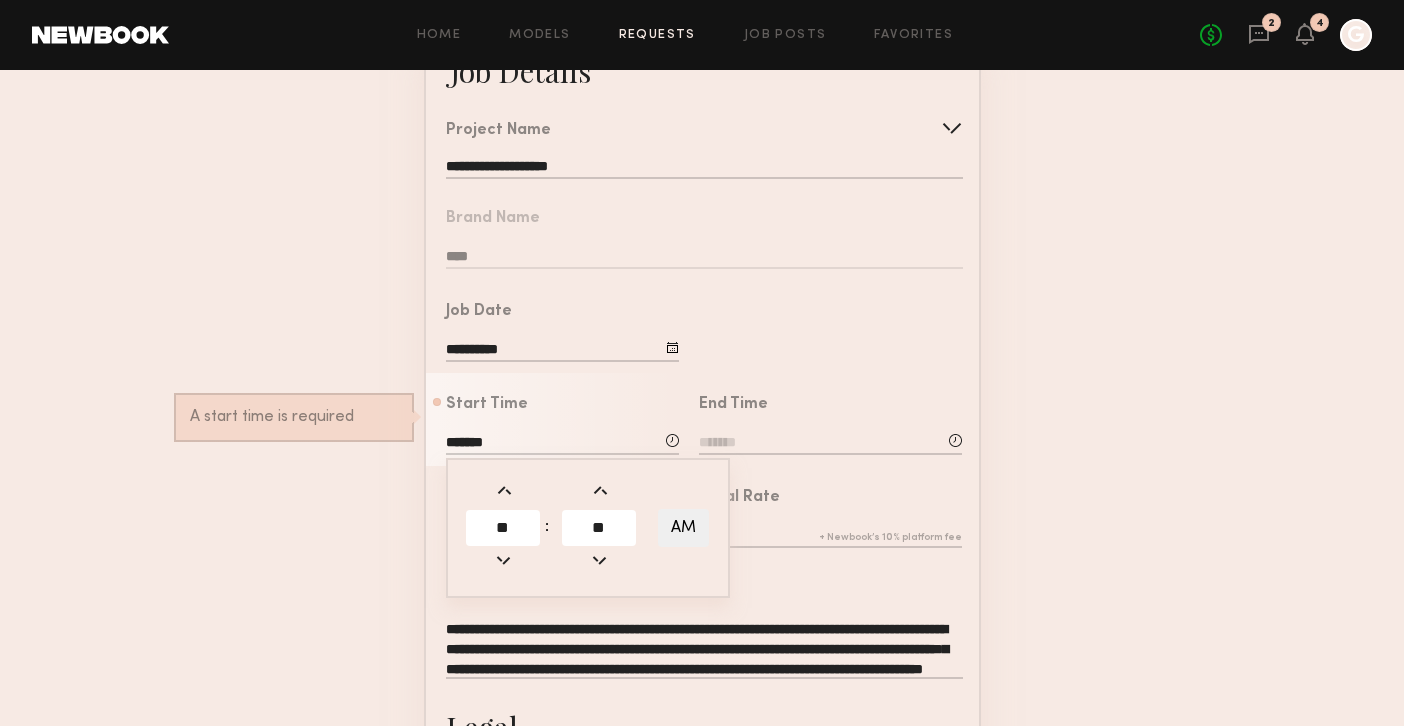click 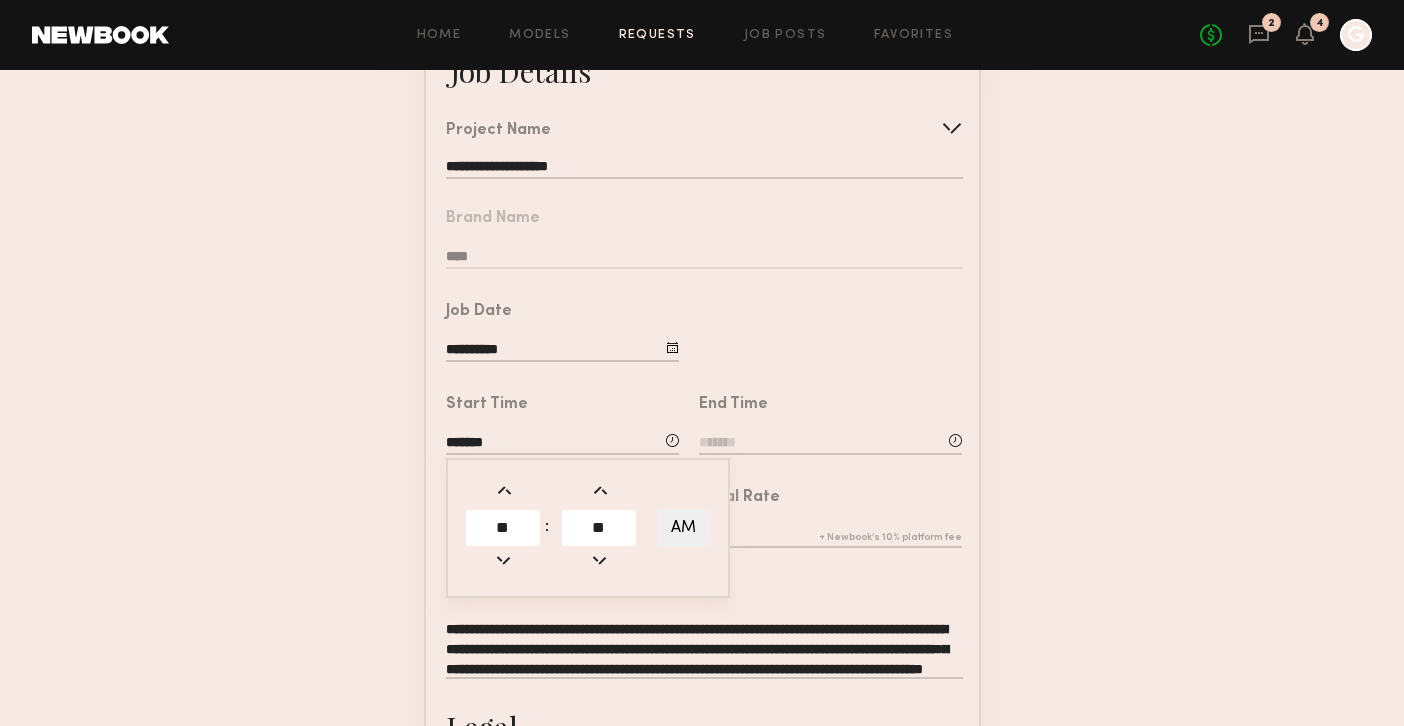 click on "AM" 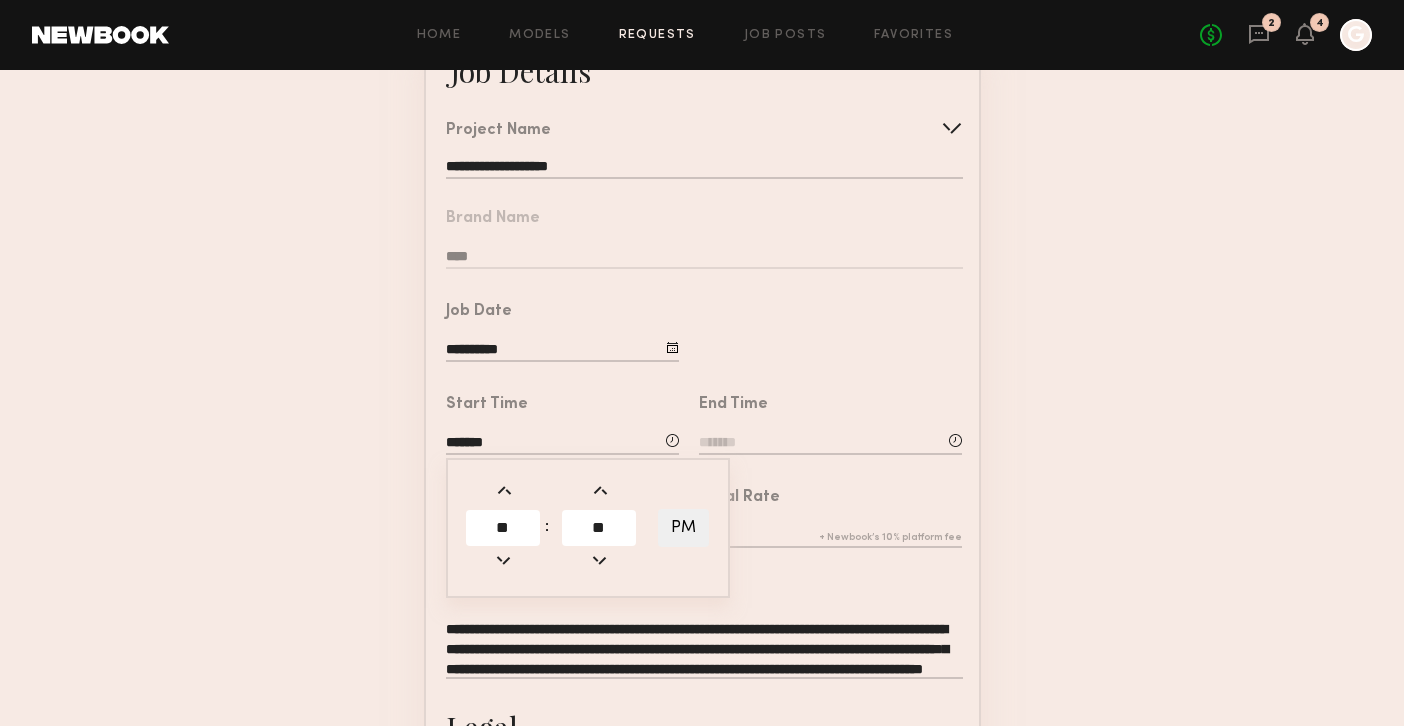 click on "End Time" 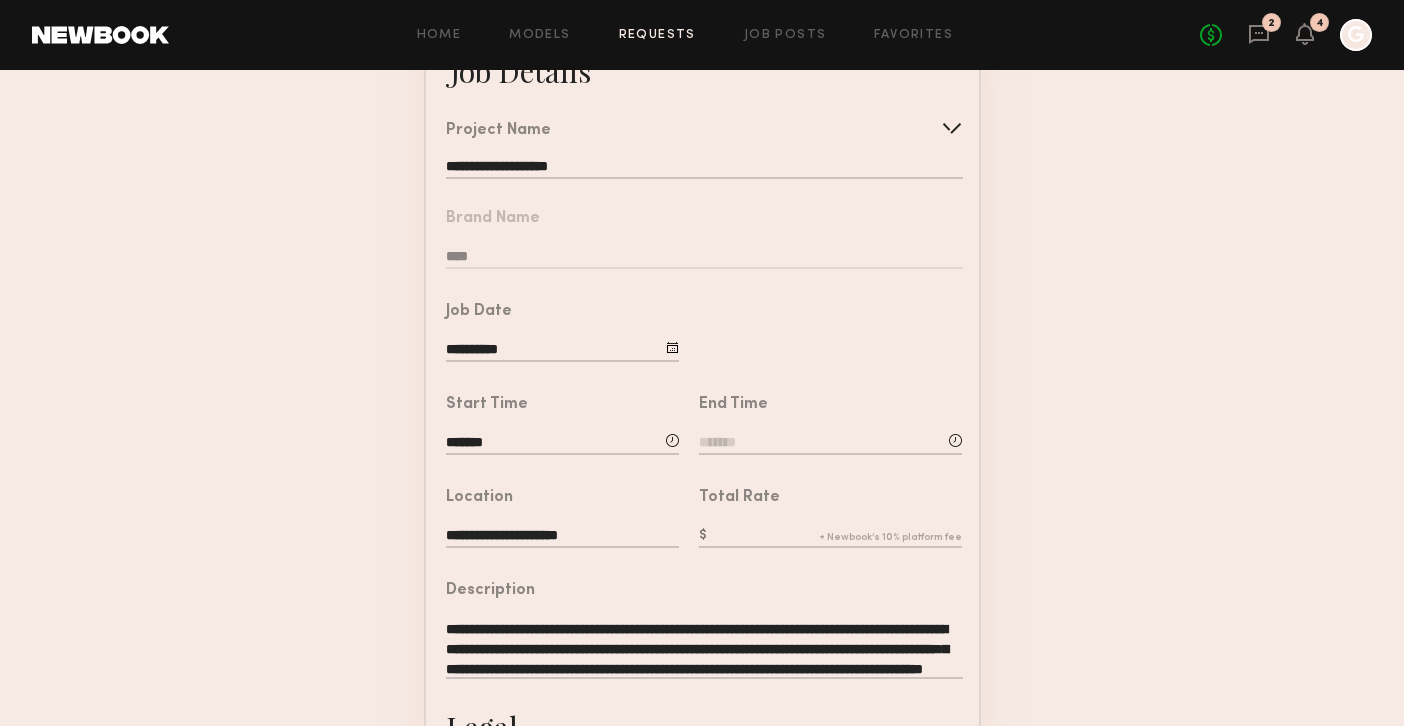 click 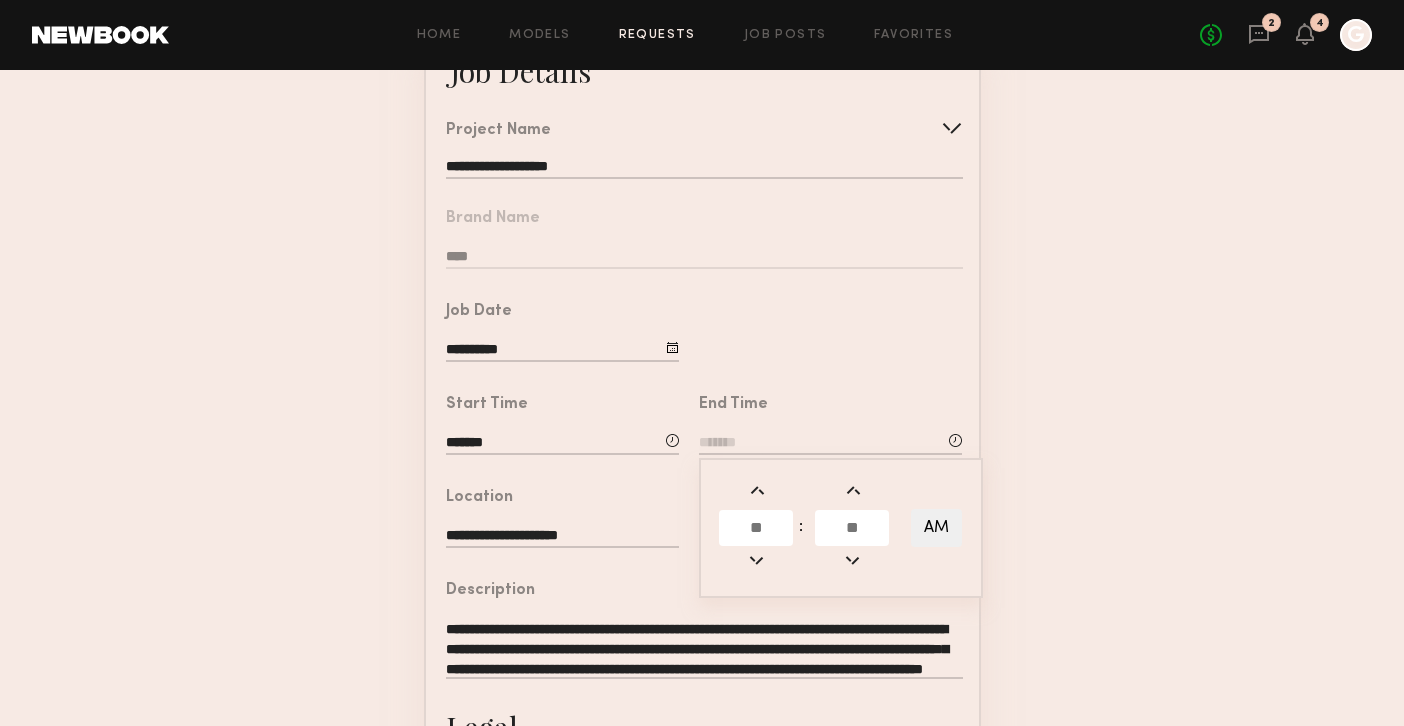 click 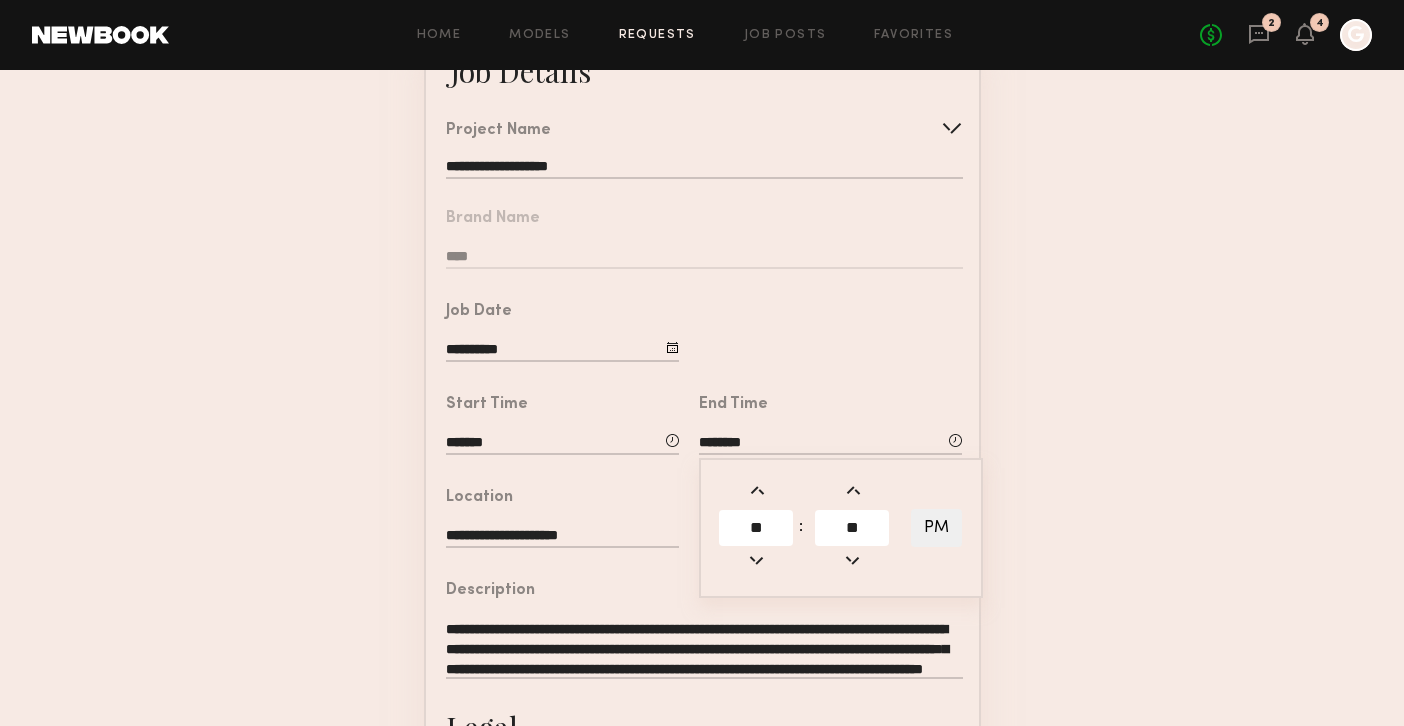 click on "**" 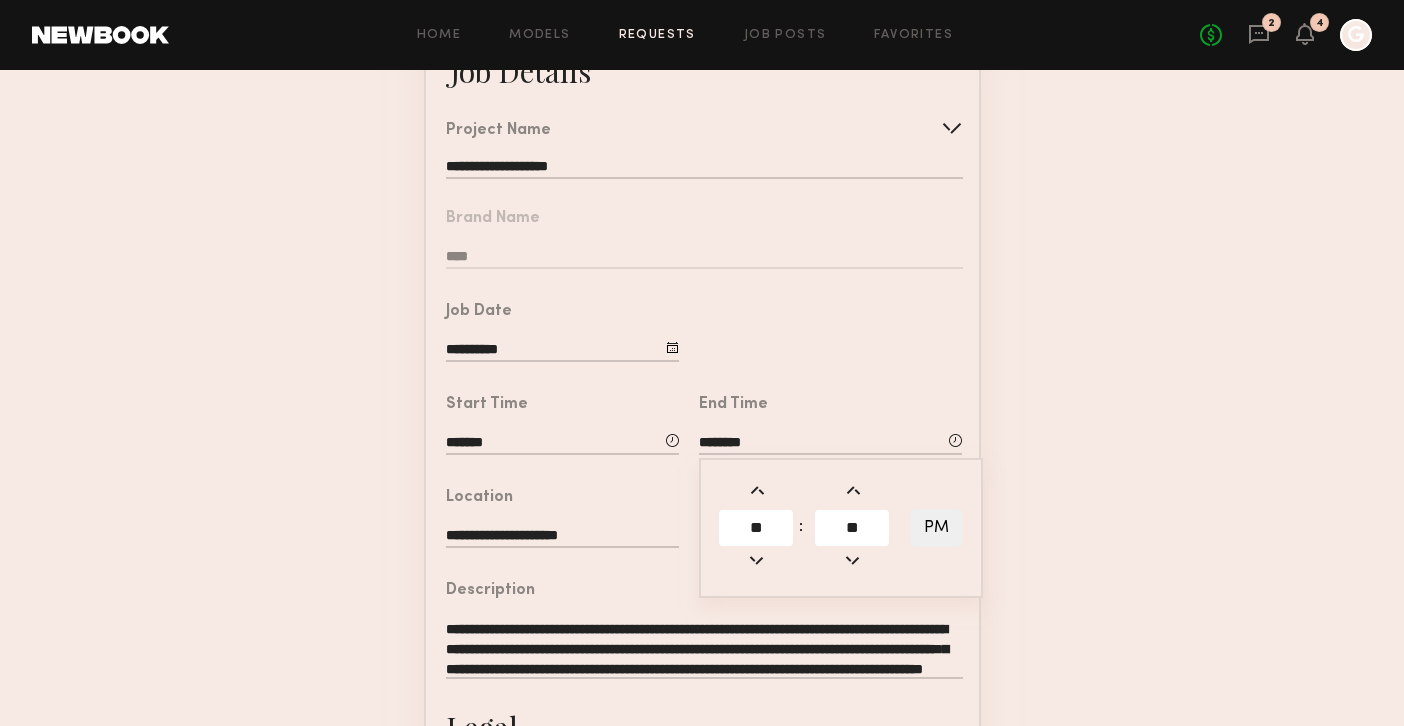 type on "*" 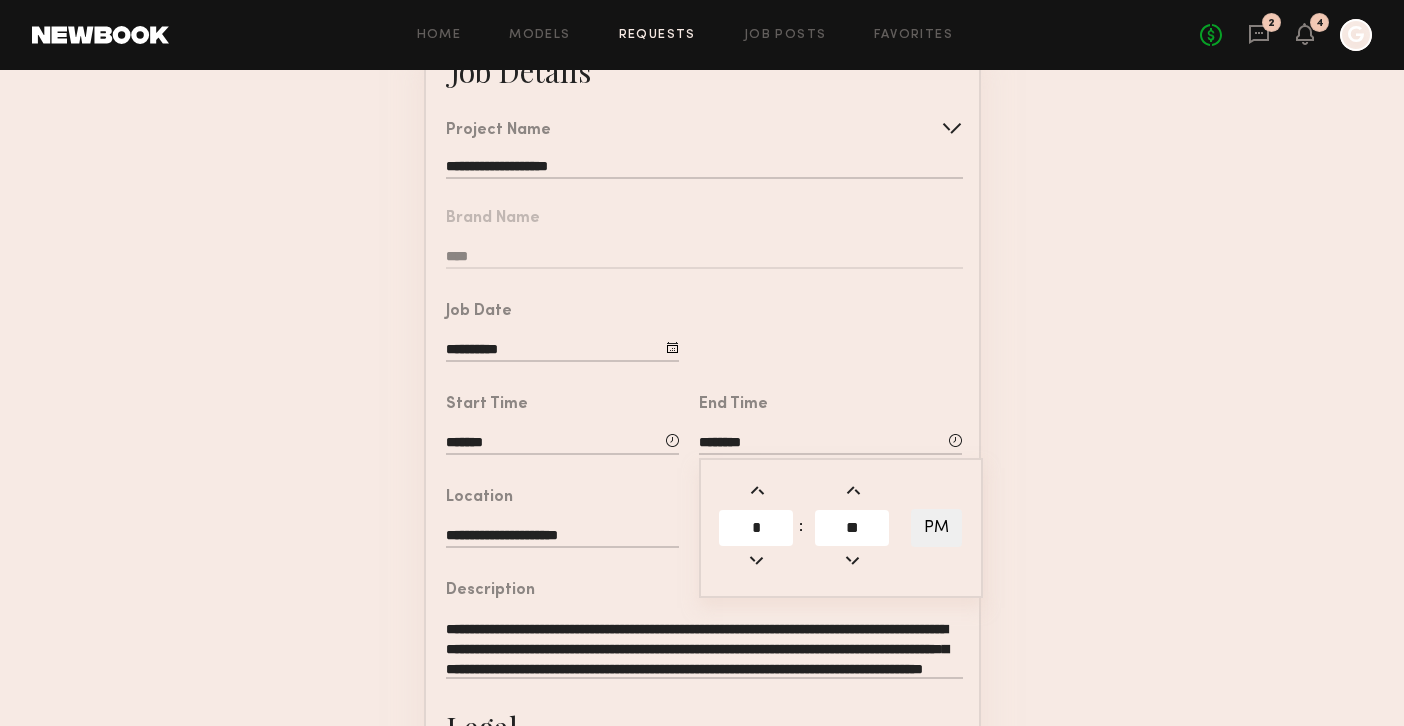 type on "*" 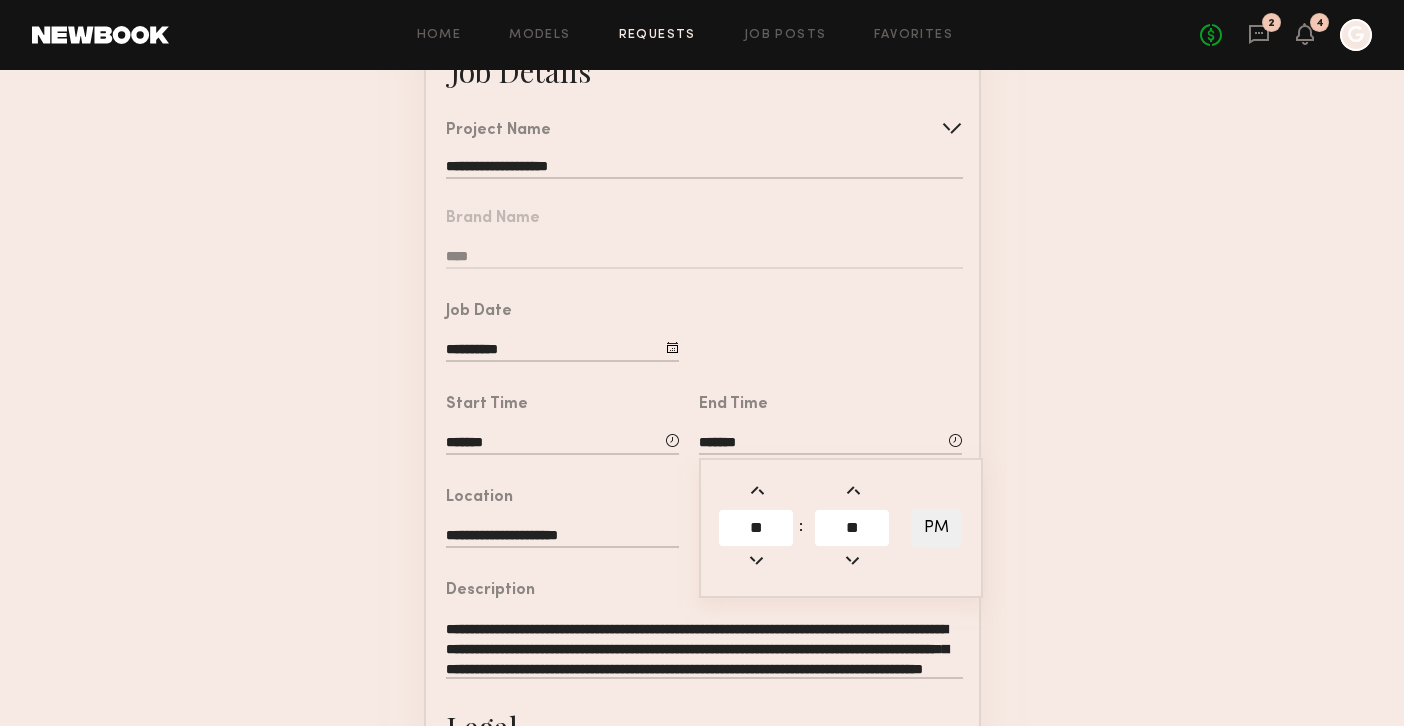 click on "**********" 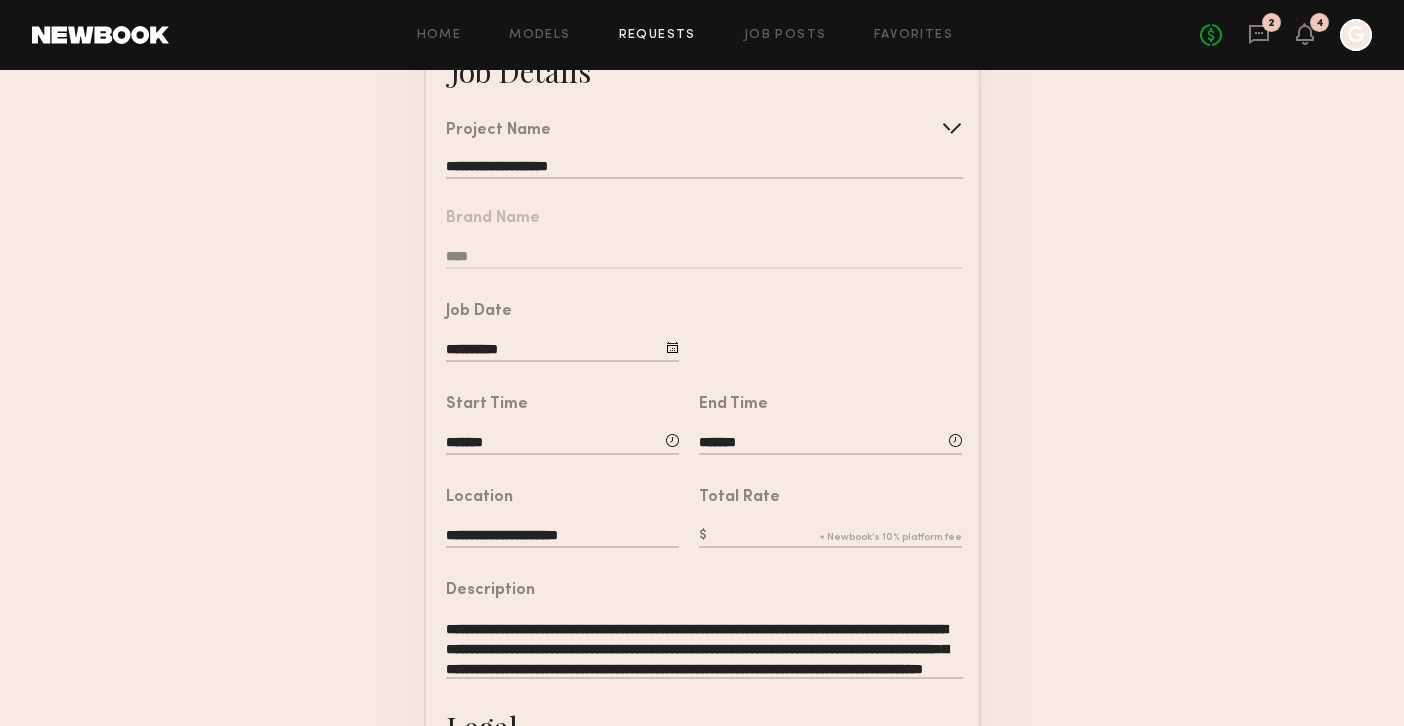 click 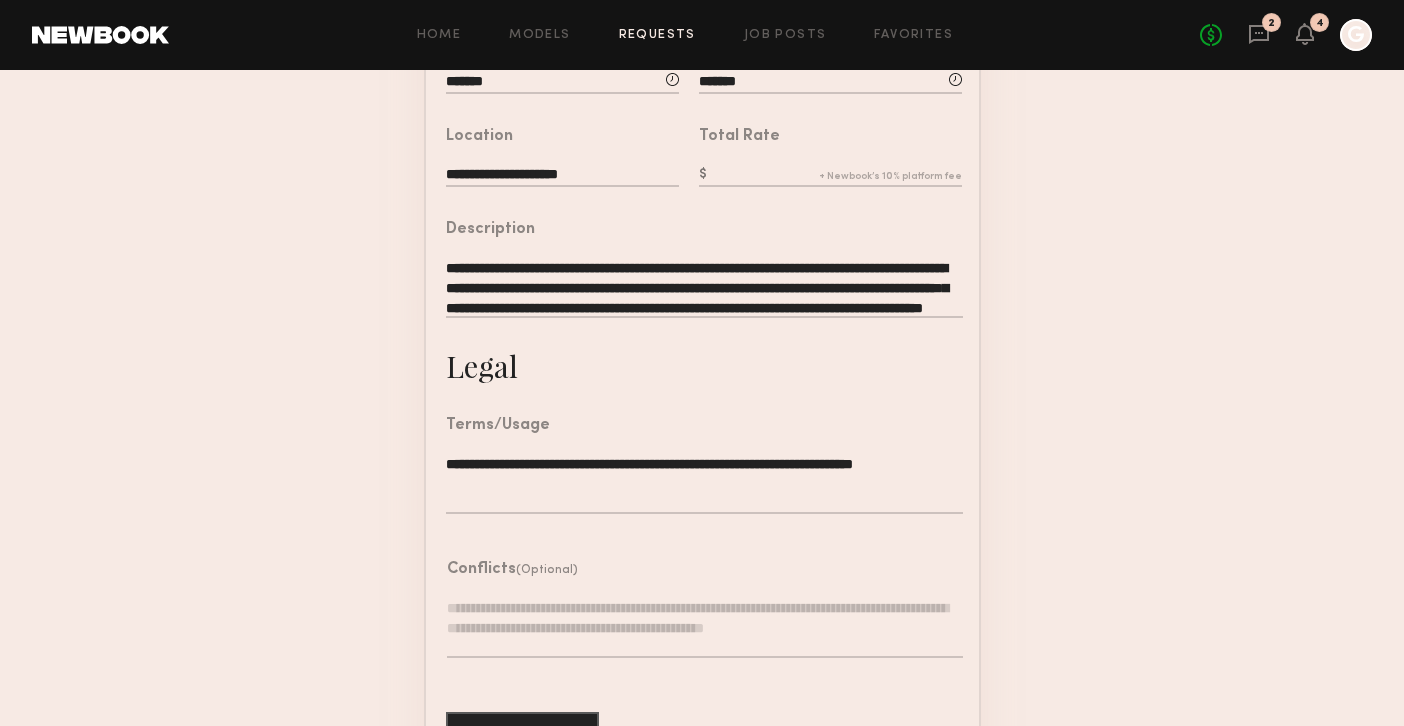 scroll, scrollTop: 530, scrollLeft: 0, axis: vertical 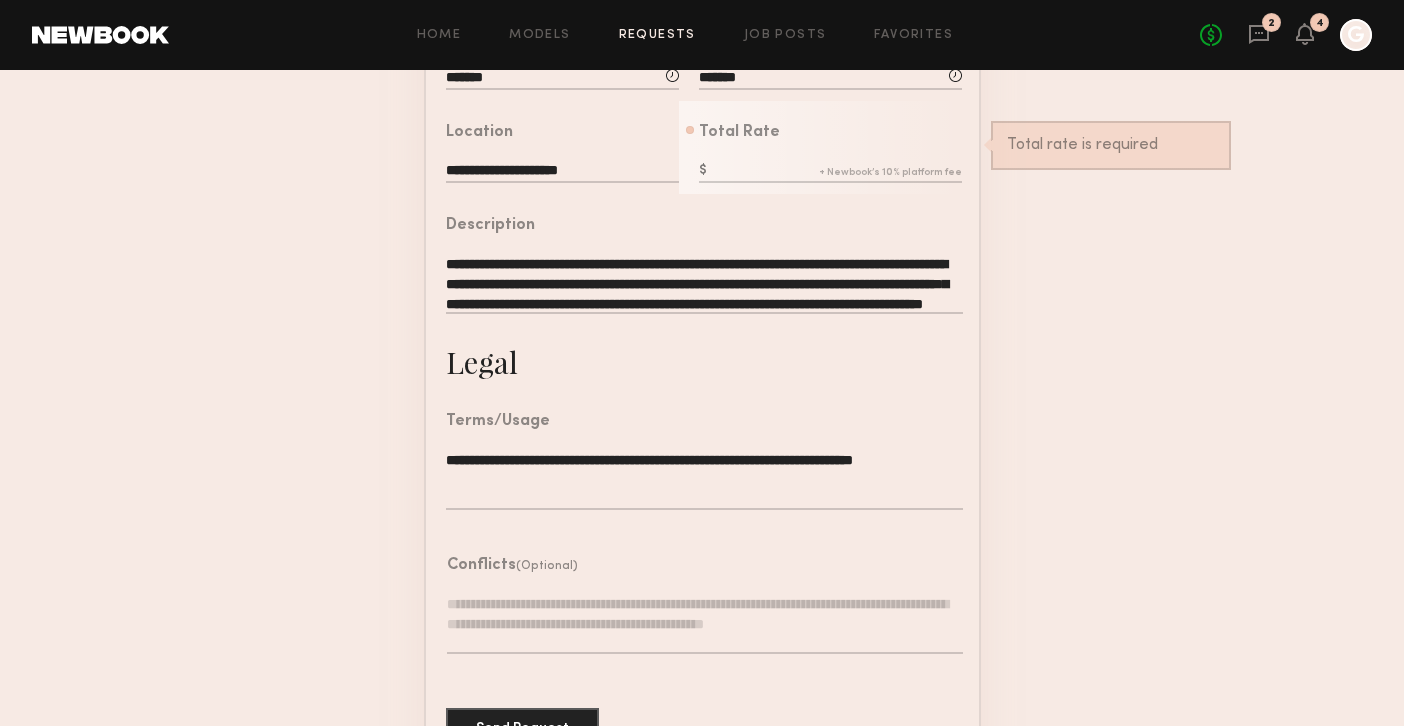 click on "Total Rate   Total rate is required" 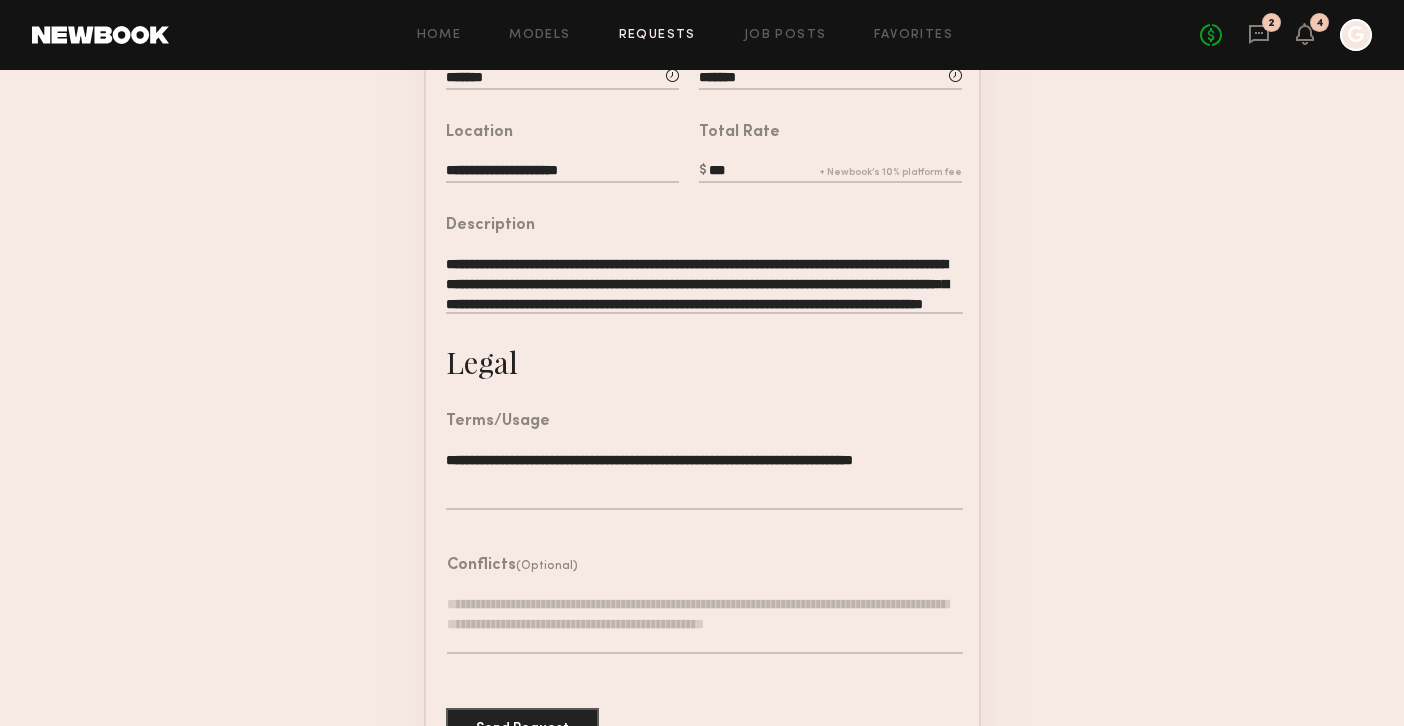 type on "***" 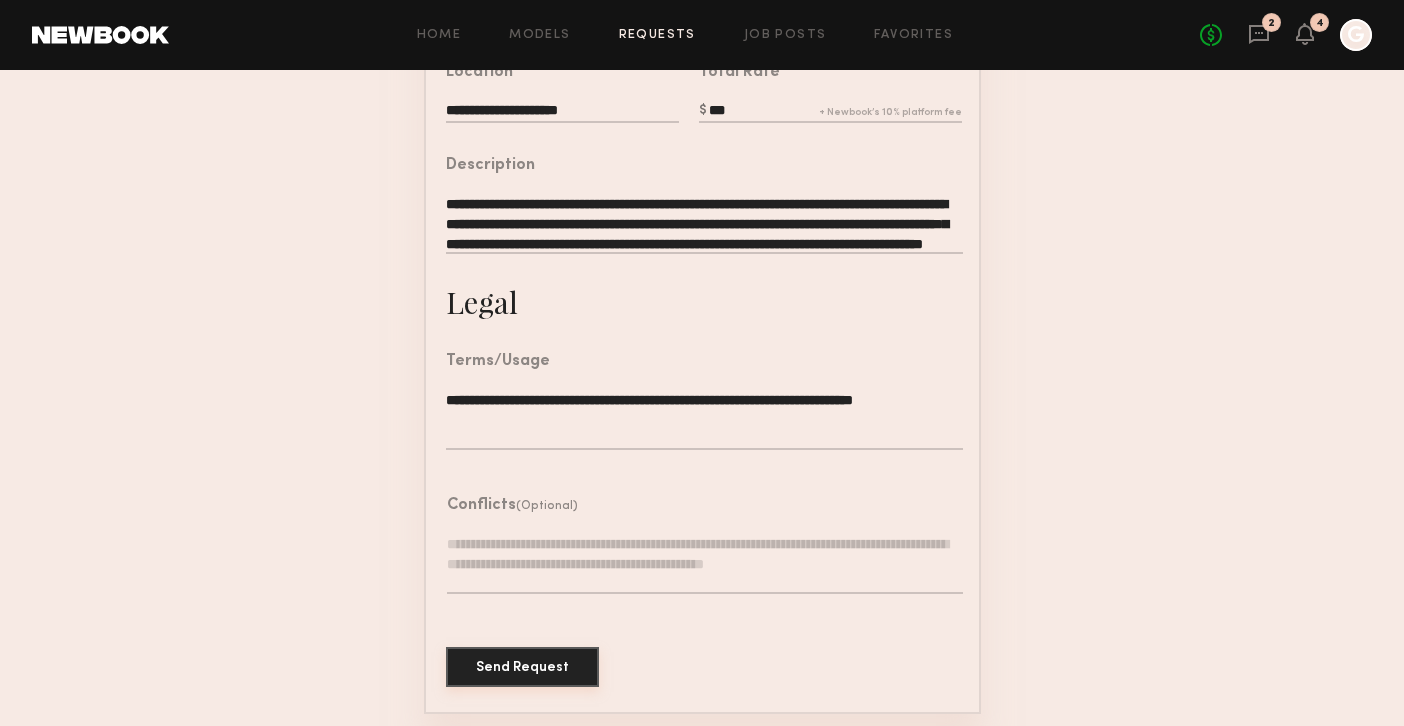 click on "Send Request" 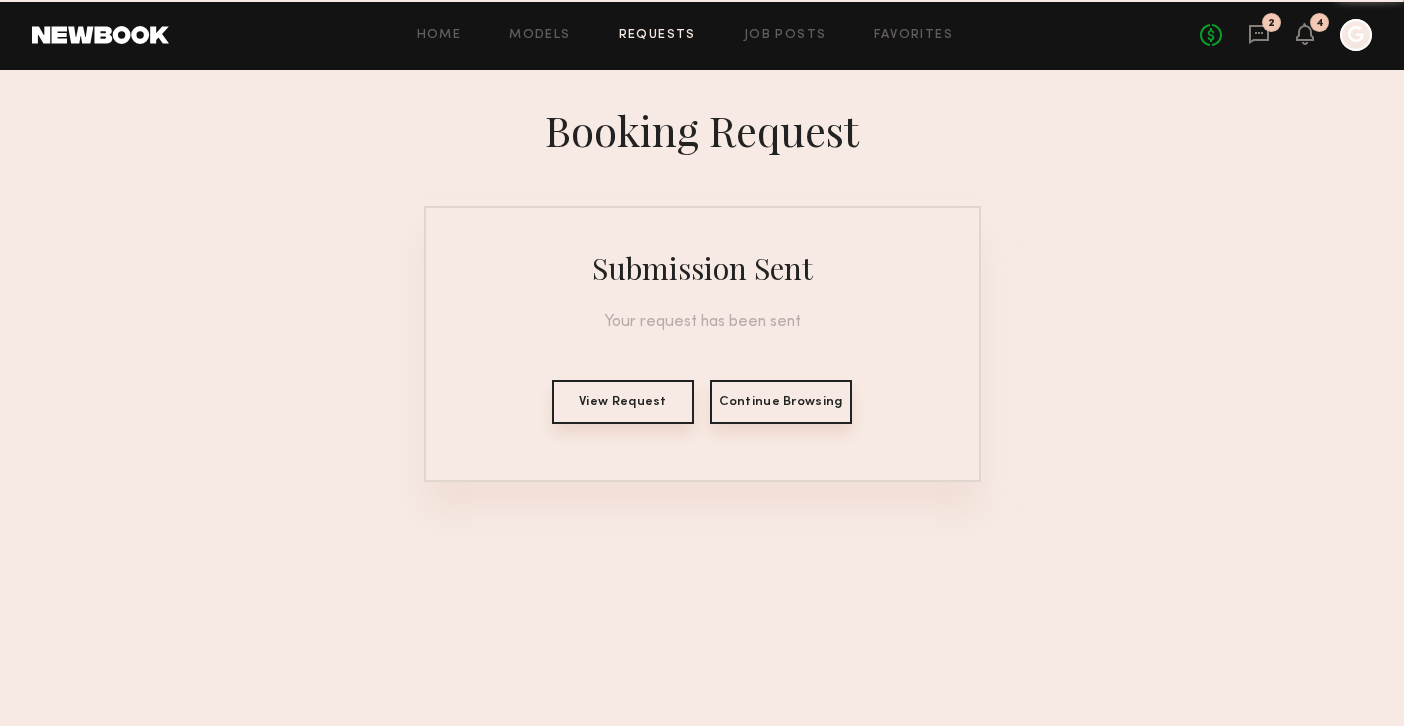 scroll, scrollTop: 0, scrollLeft: 0, axis: both 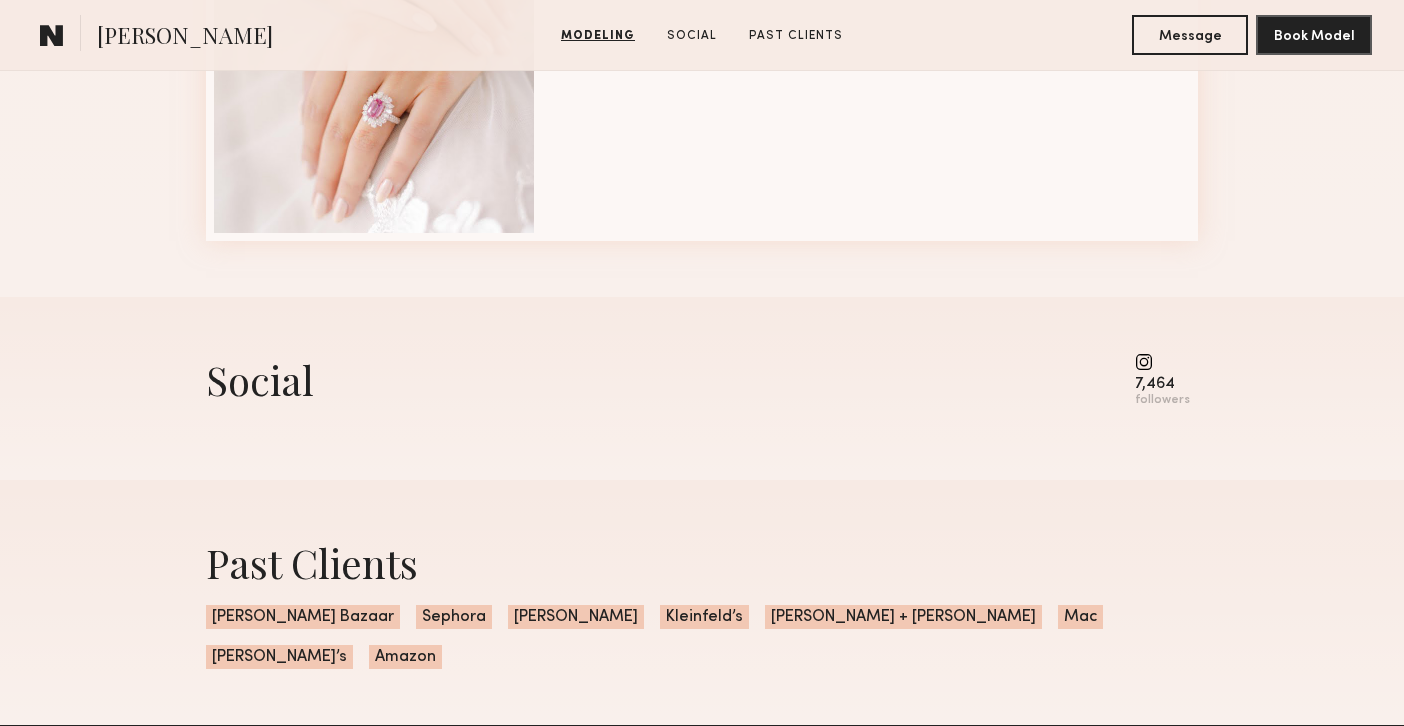 click at bounding box center [1162, 362] 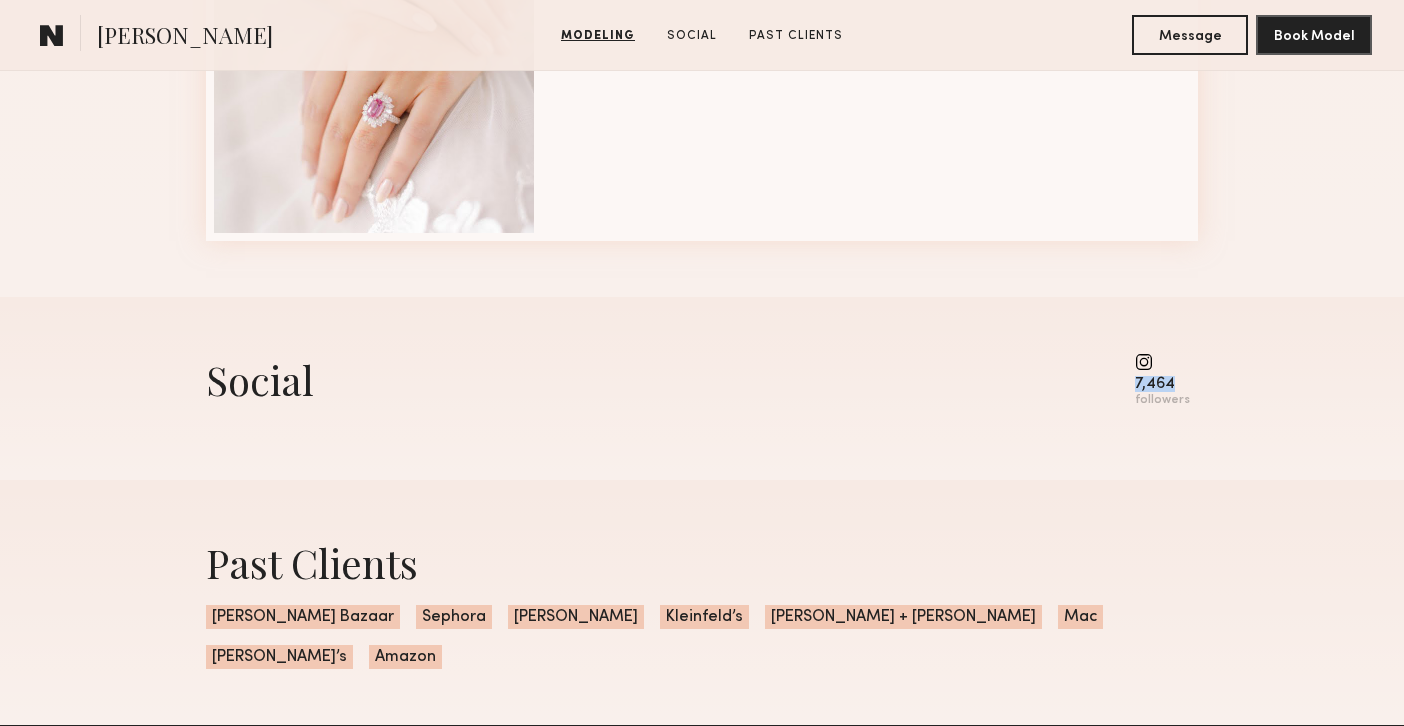 click at bounding box center (1162, 362) 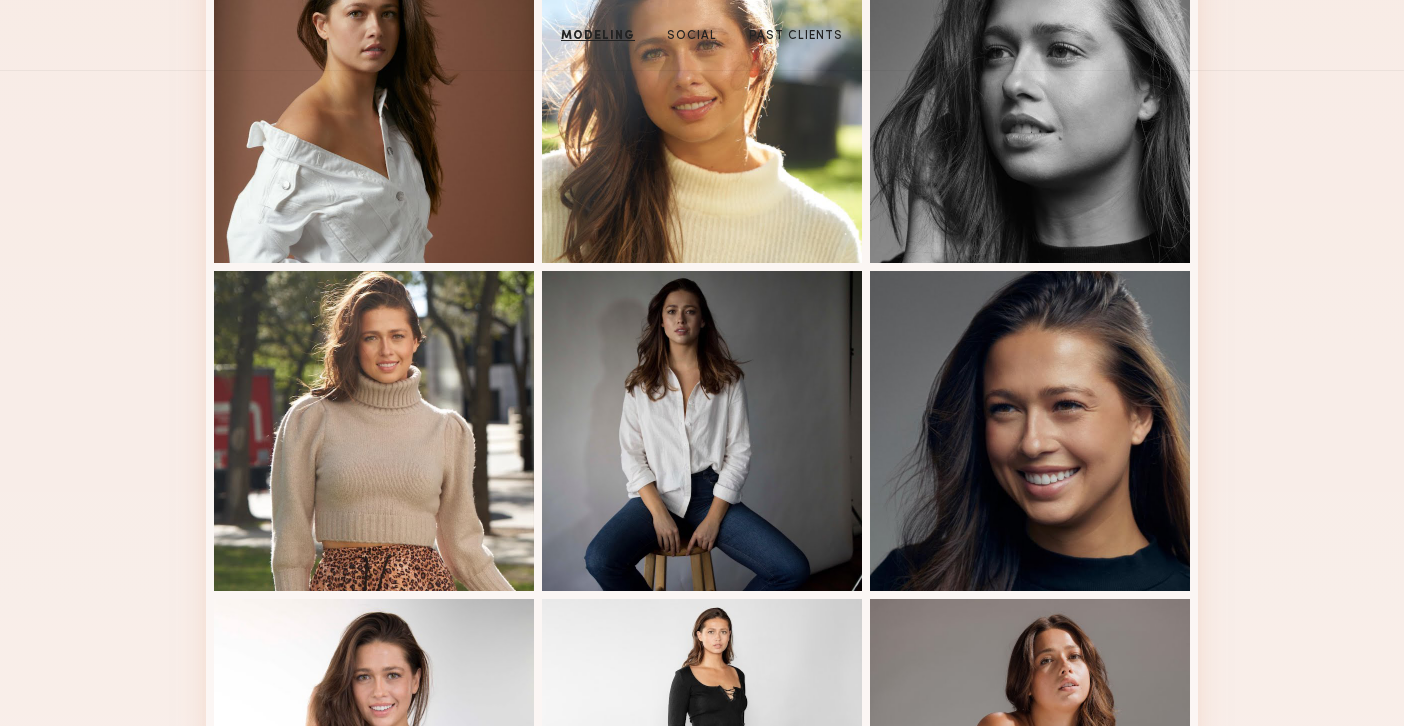 scroll, scrollTop: 0, scrollLeft: 0, axis: both 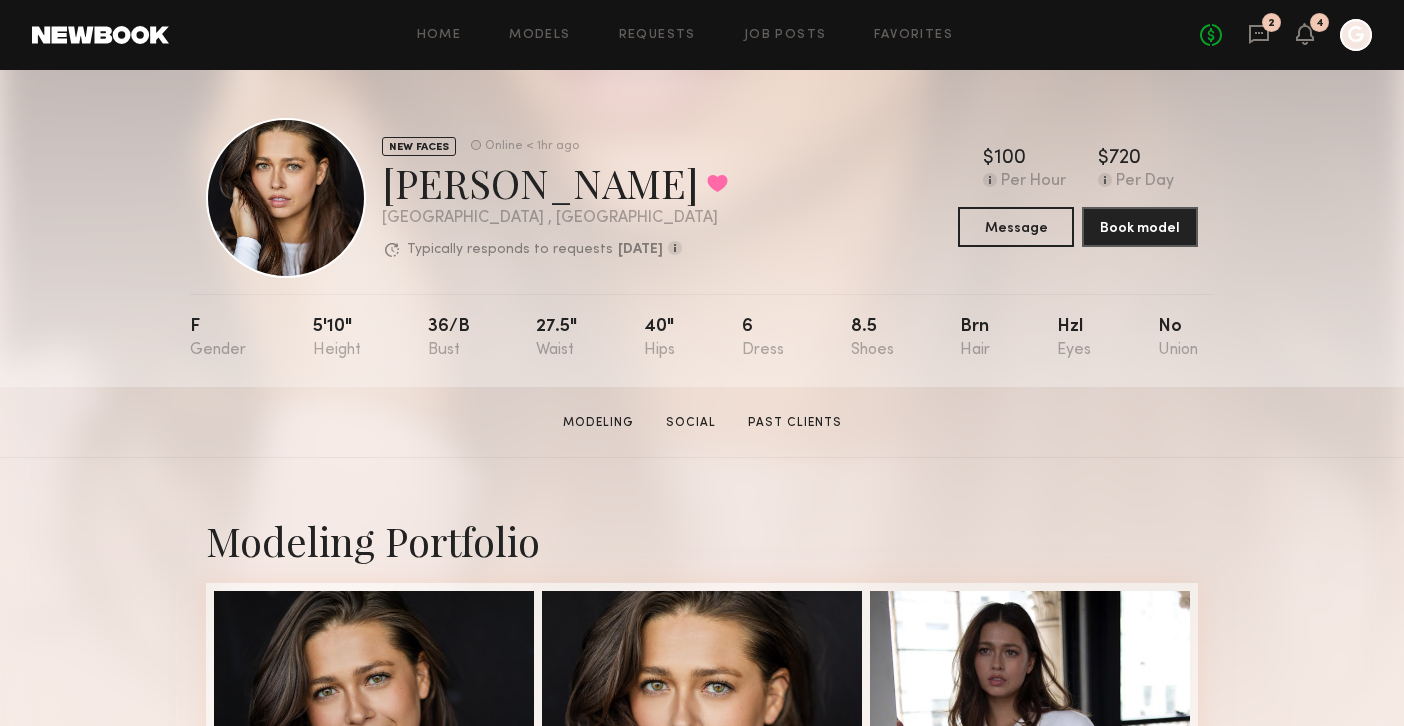 click 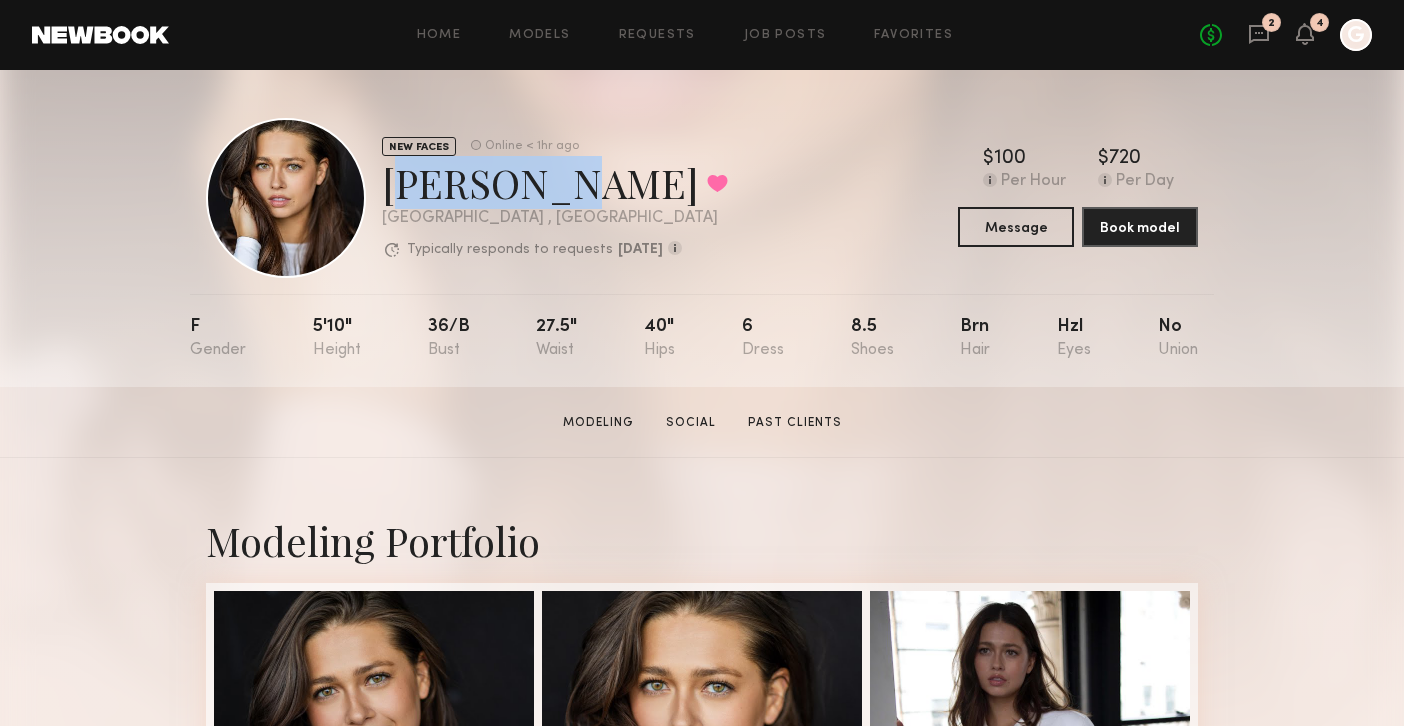 drag, startPoint x: 388, startPoint y: 179, endPoint x: 541, endPoint y: 180, distance: 153.00327 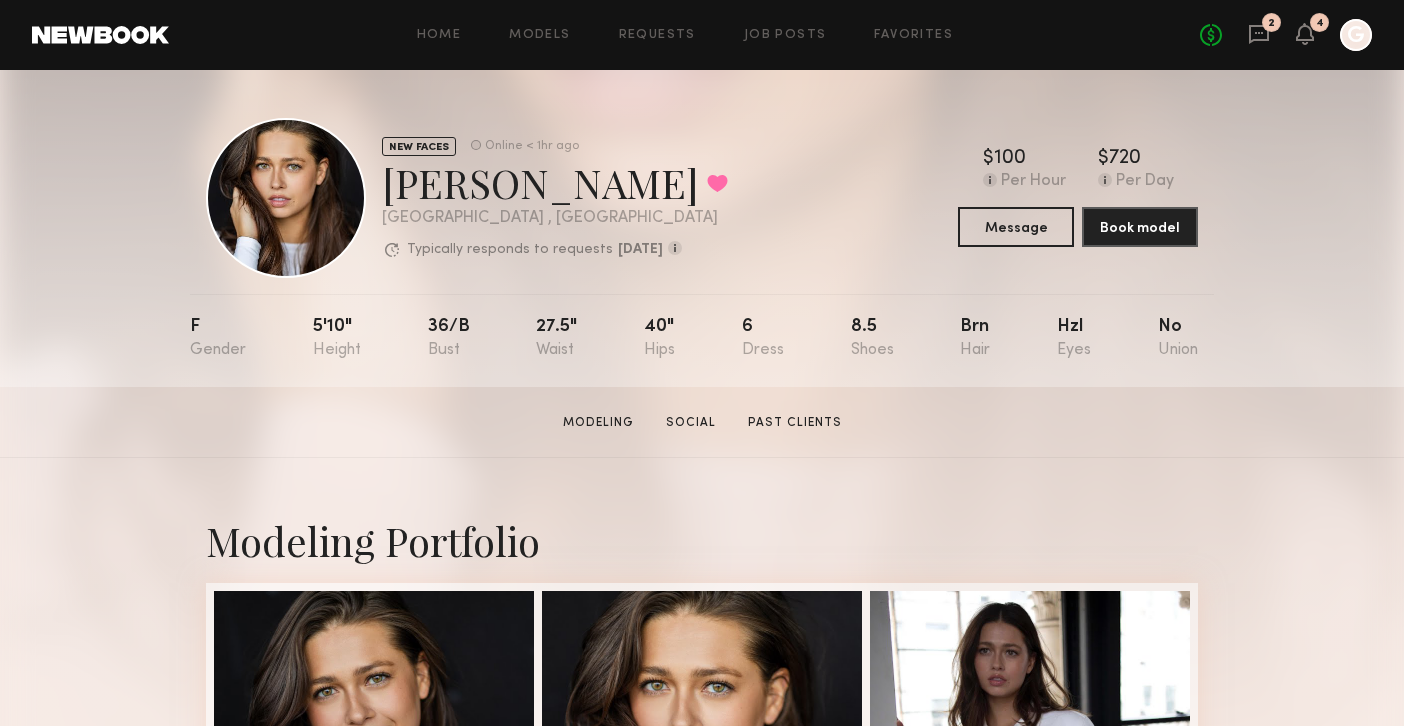 click on "Modeling Portfolio" at bounding box center [702, 1372] 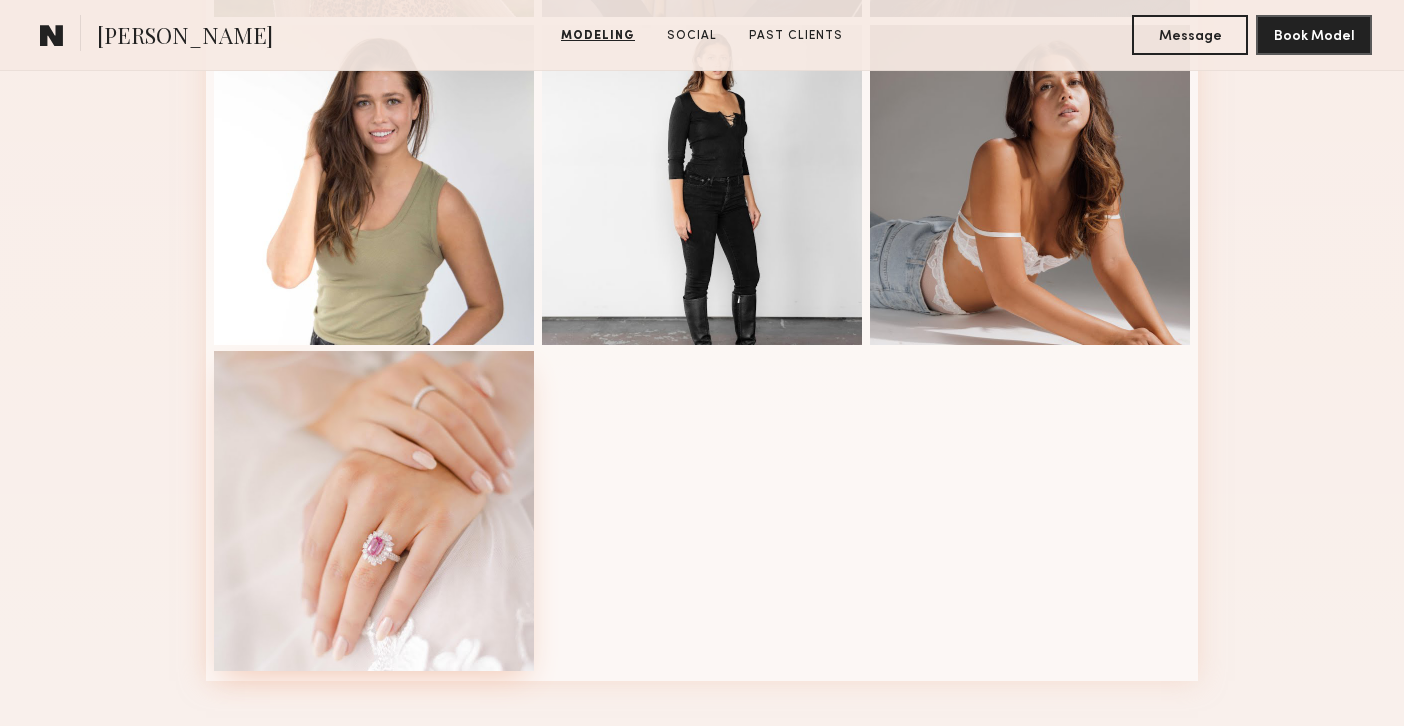 scroll, scrollTop: 1382, scrollLeft: 0, axis: vertical 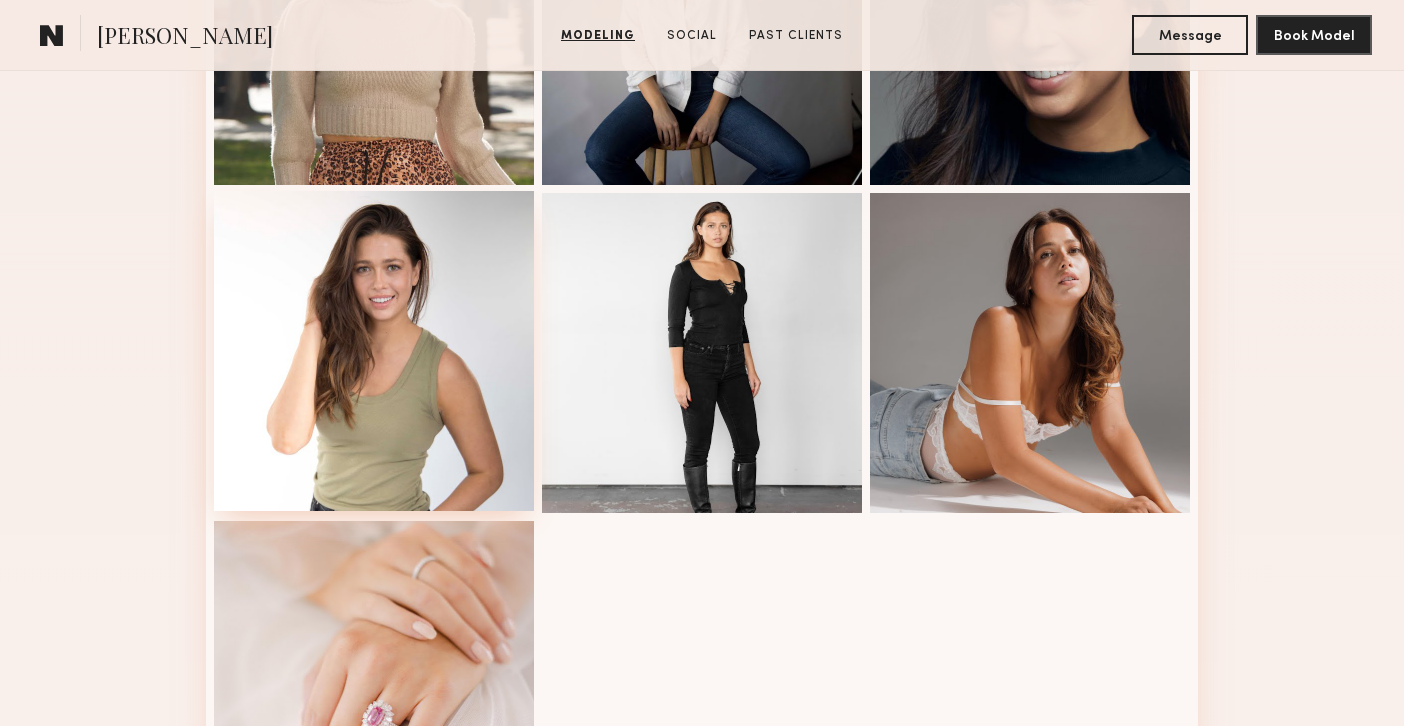 click at bounding box center (374, 351) 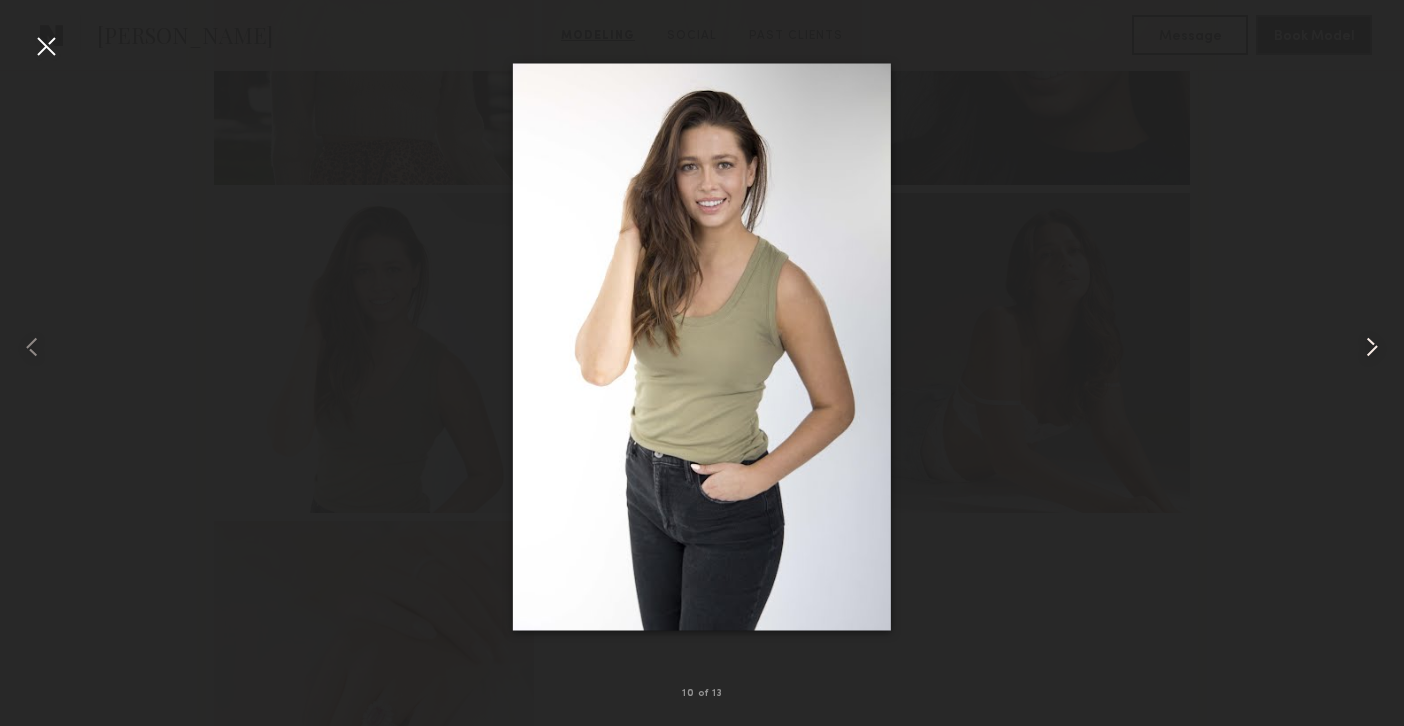 click at bounding box center (1376, 347) 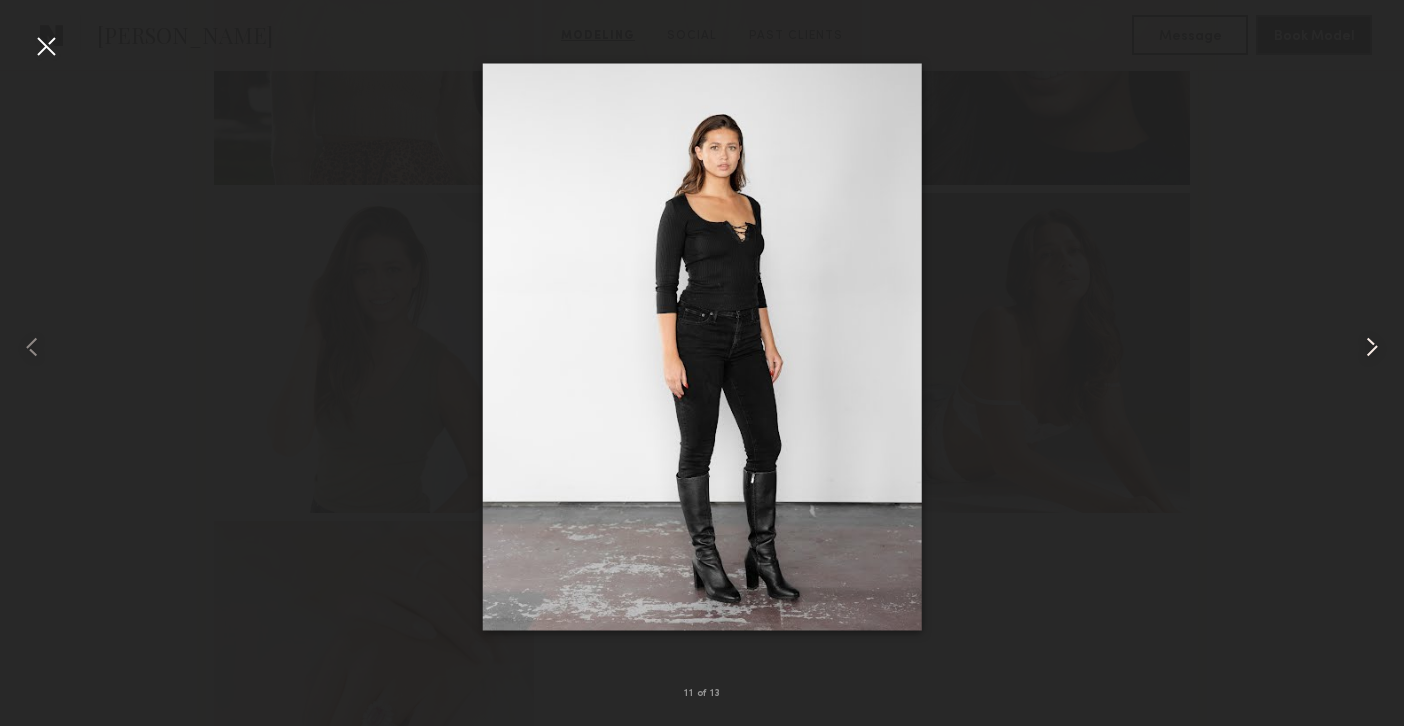 click at bounding box center (1372, 347) 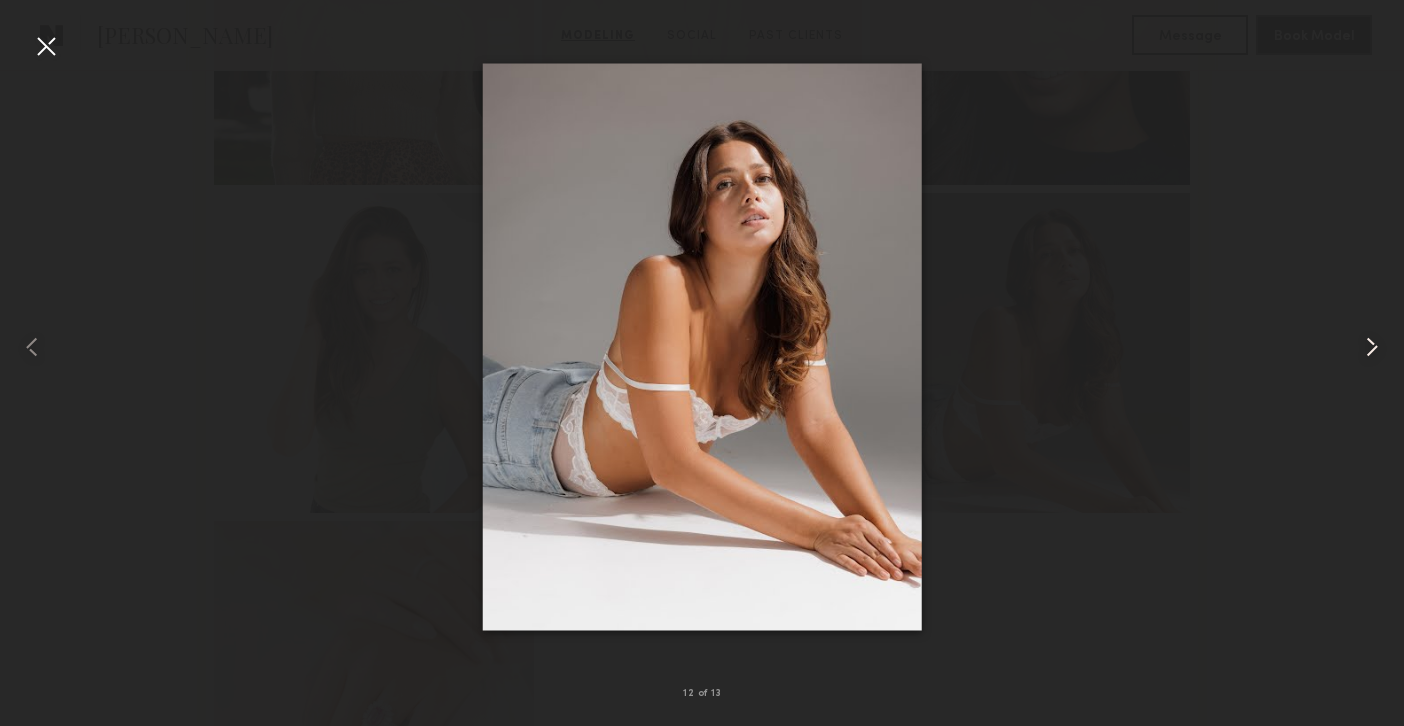 click at bounding box center [1372, 347] 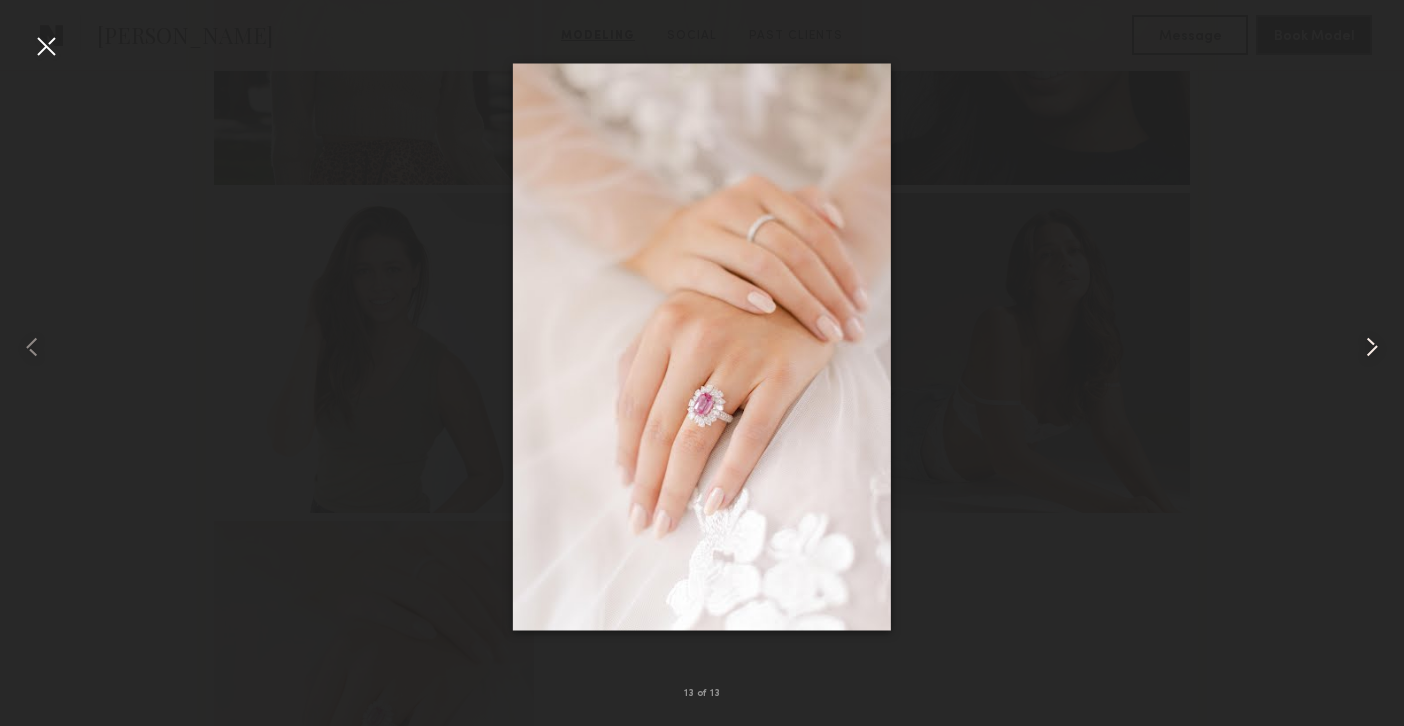click at bounding box center [1372, 347] 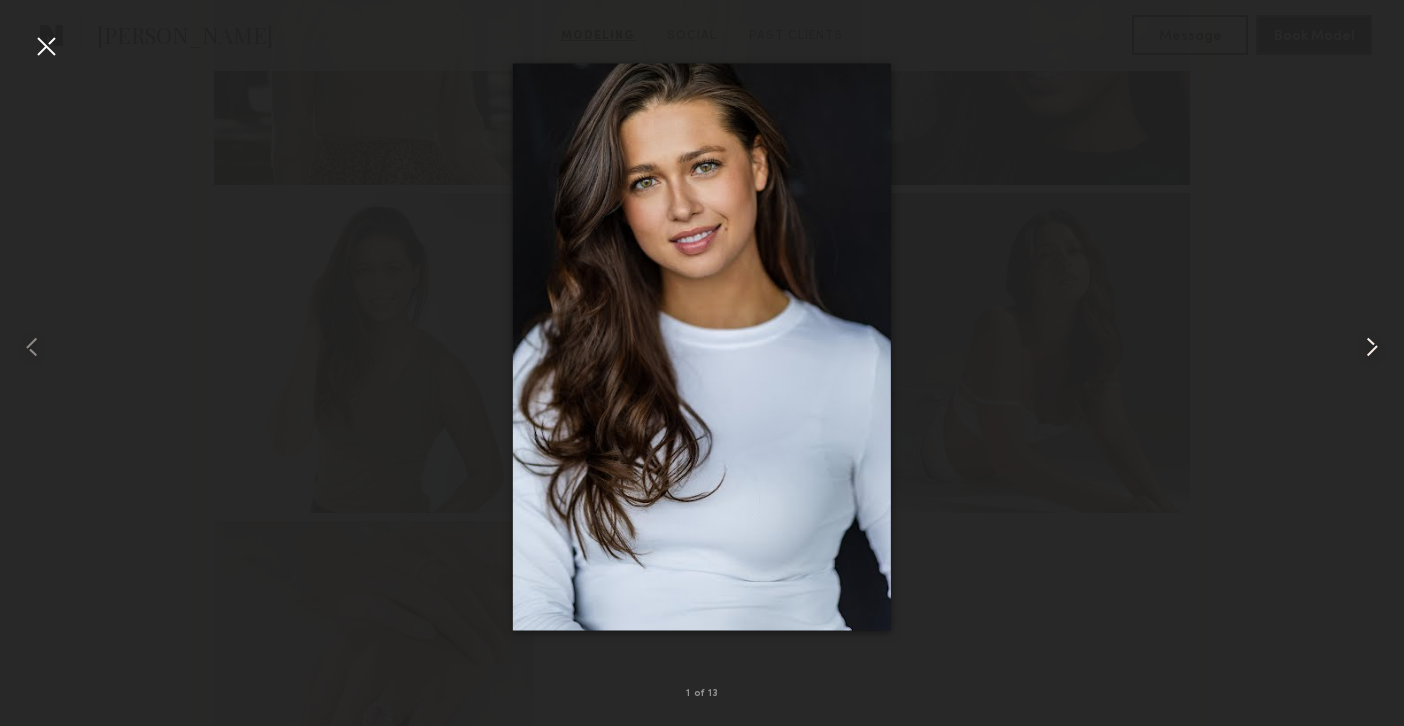 click at bounding box center [1372, 347] 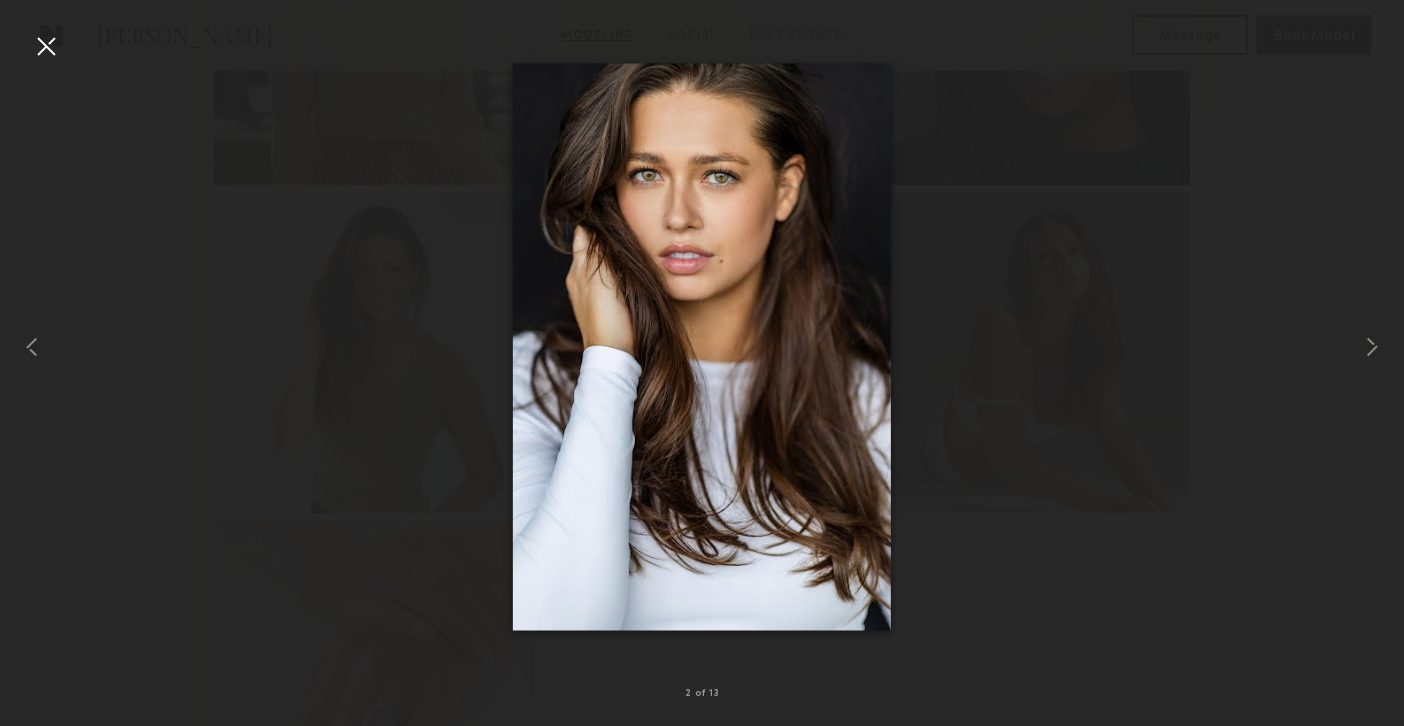 click on "2 of 13" at bounding box center (702, 363) 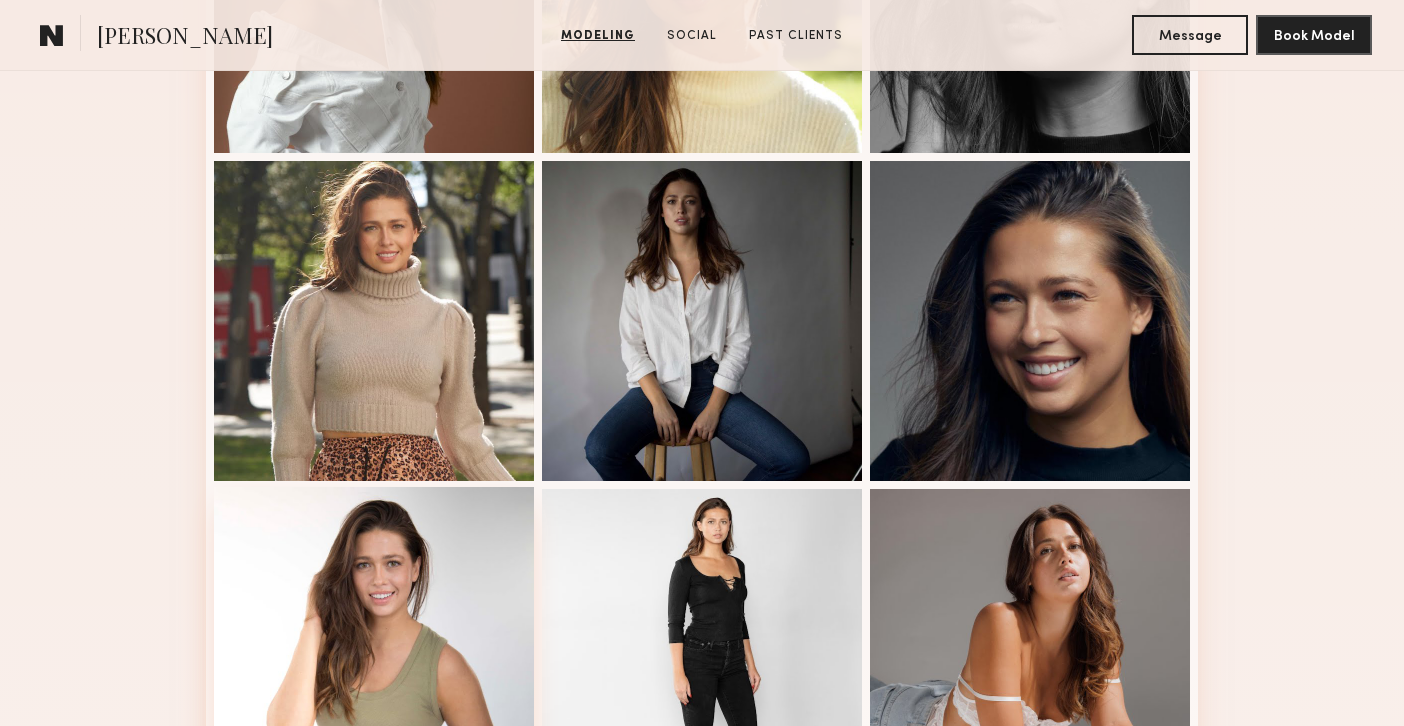 scroll, scrollTop: 1084, scrollLeft: 0, axis: vertical 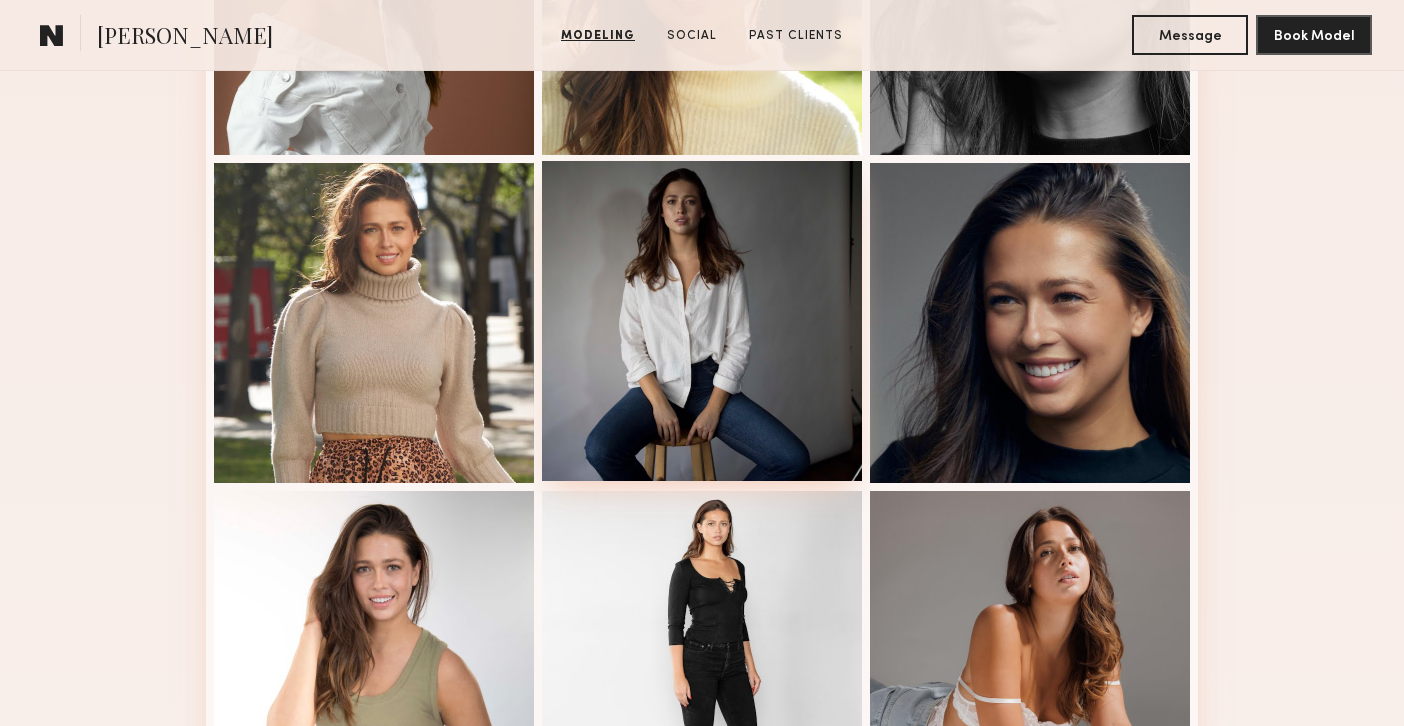 click at bounding box center (702, 321) 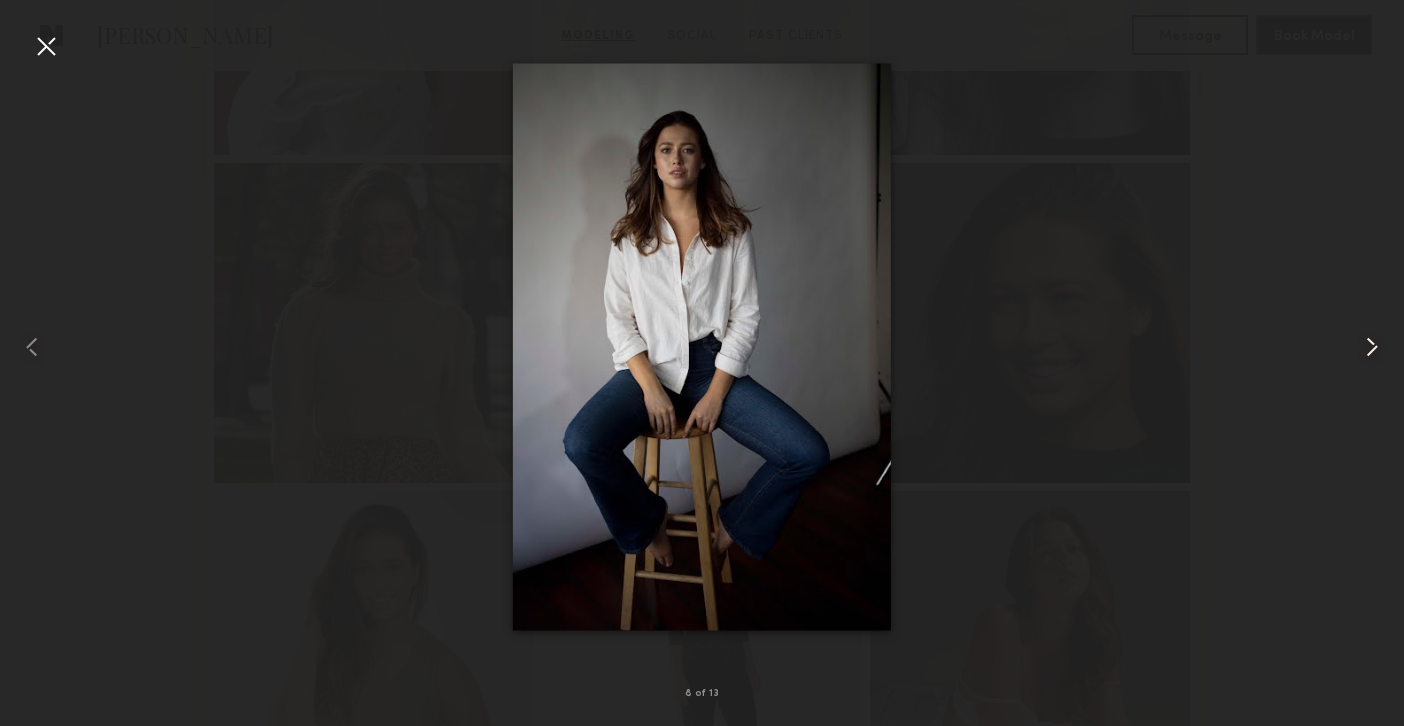 click at bounding box center [1376, 347] 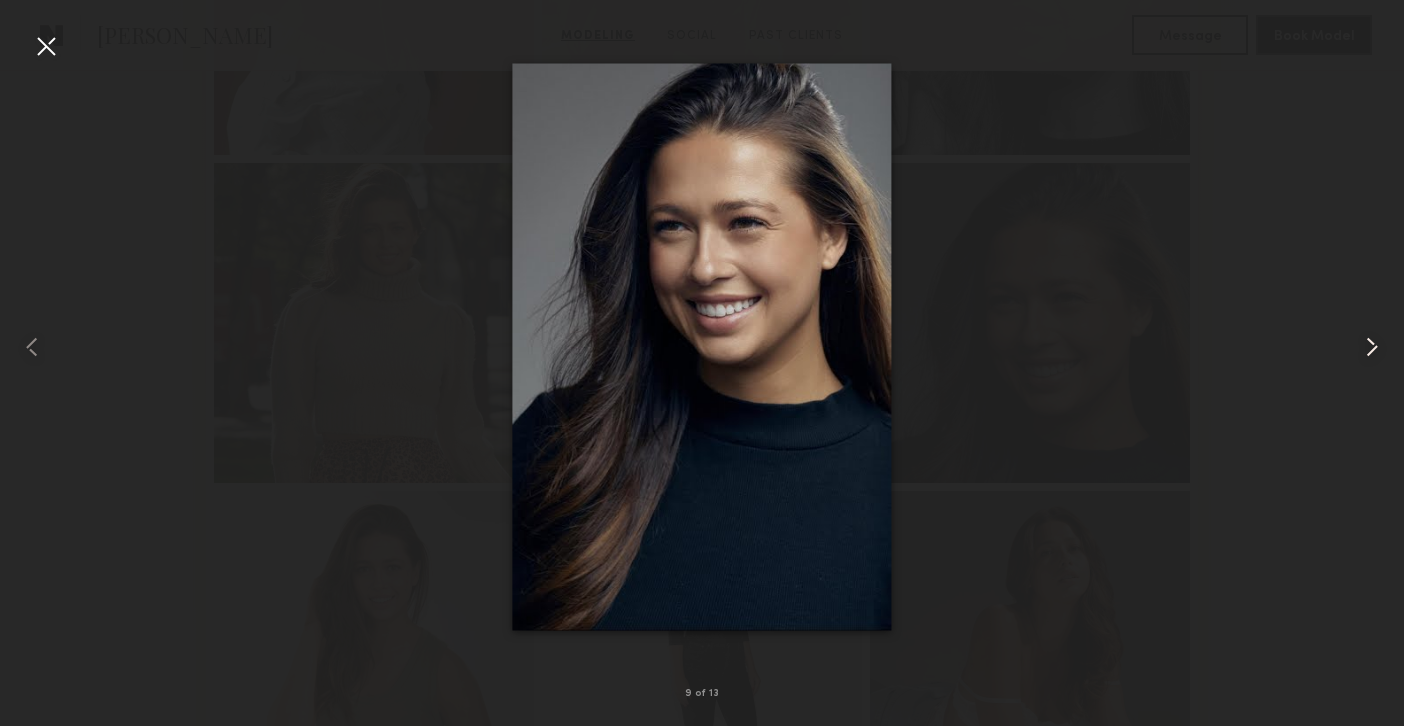 click at bounding box center [1376, 347] 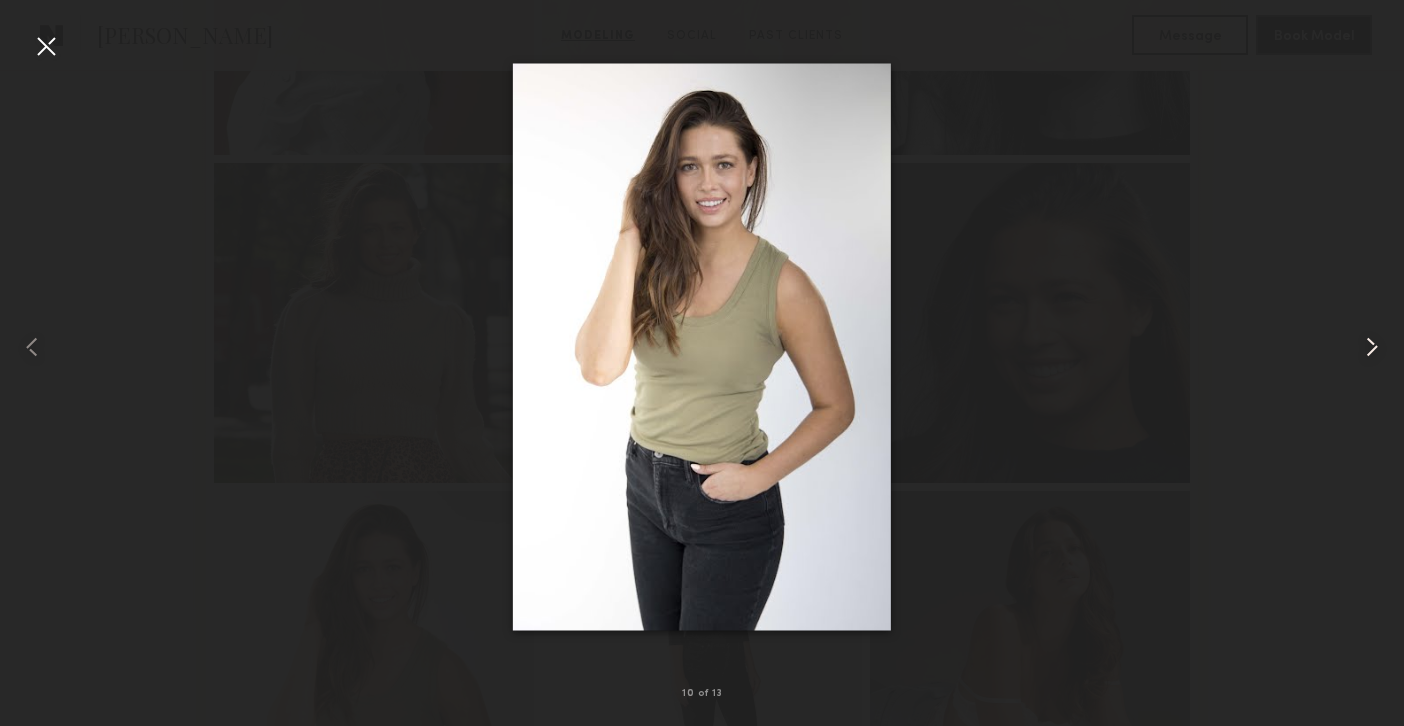 click at bounding box center [1376, 347] 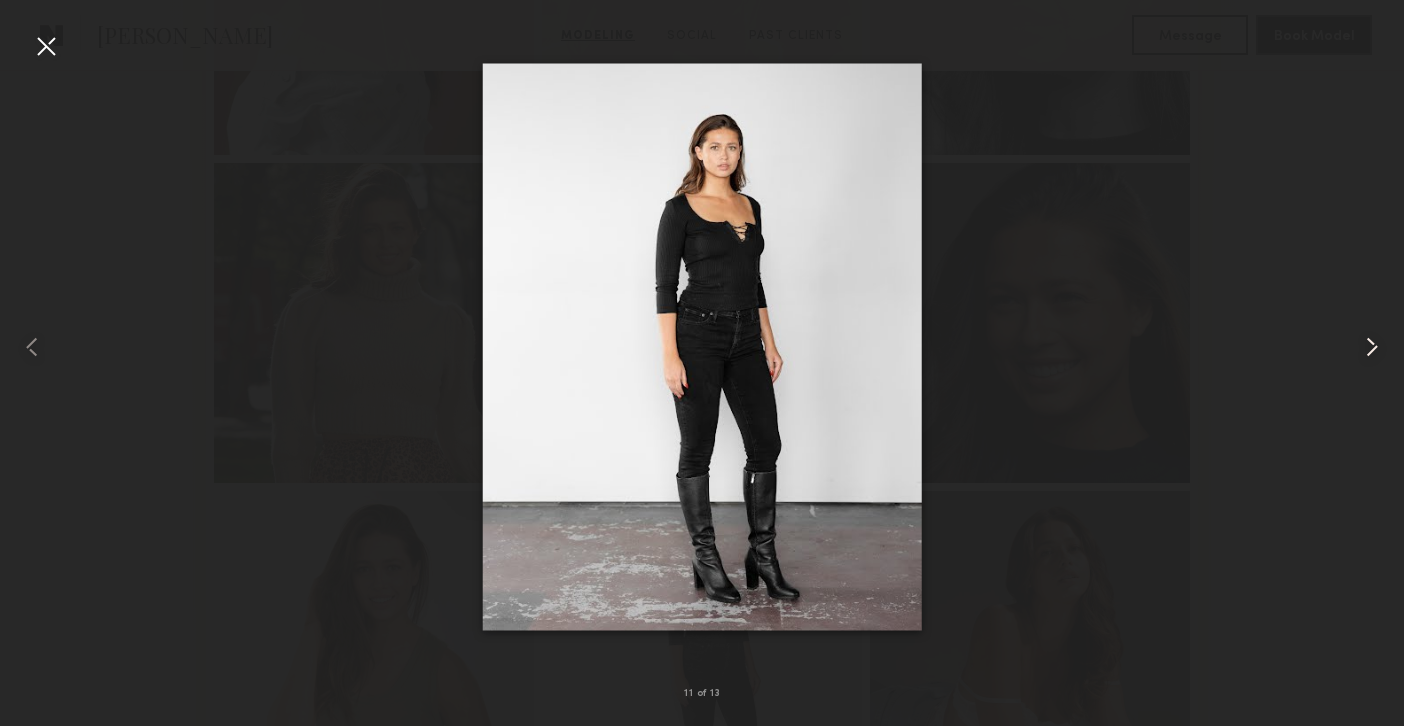 click at bounding box center [1376, 347] 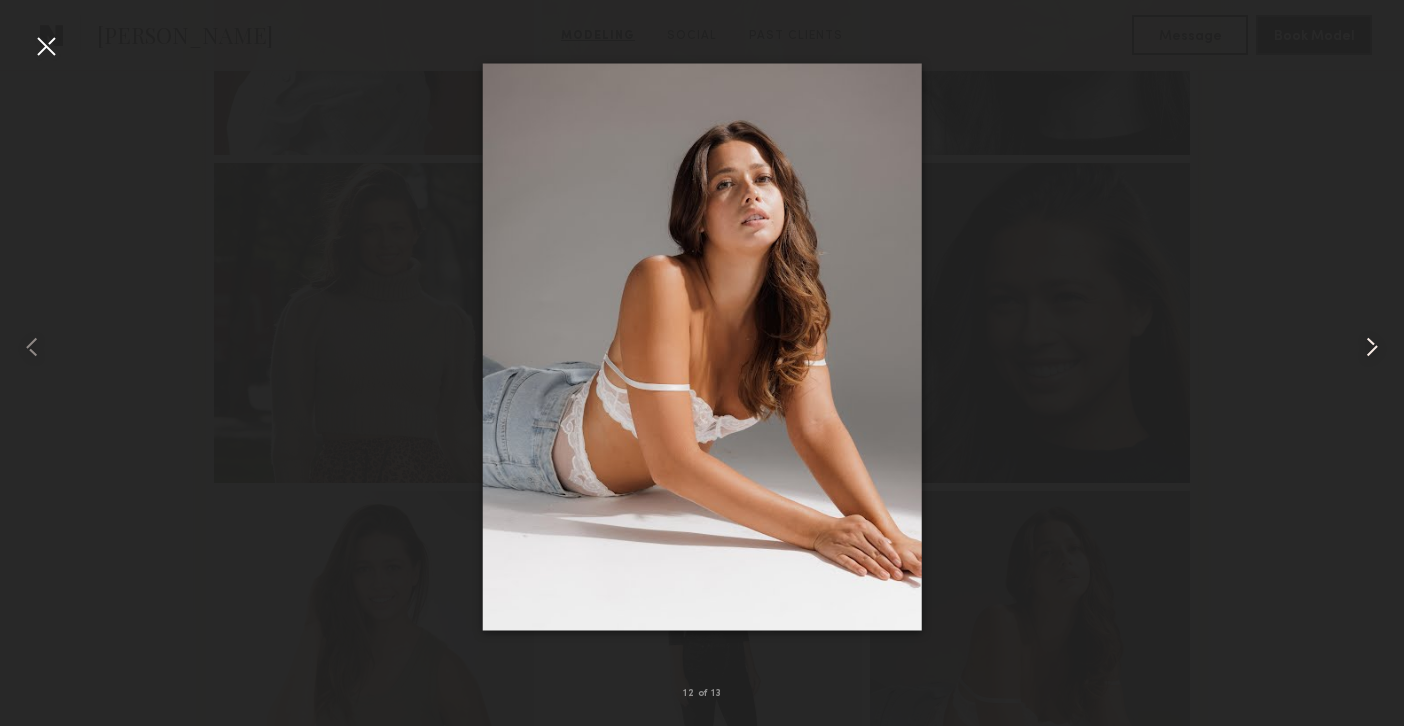 click at bounding box center [1376, 347] 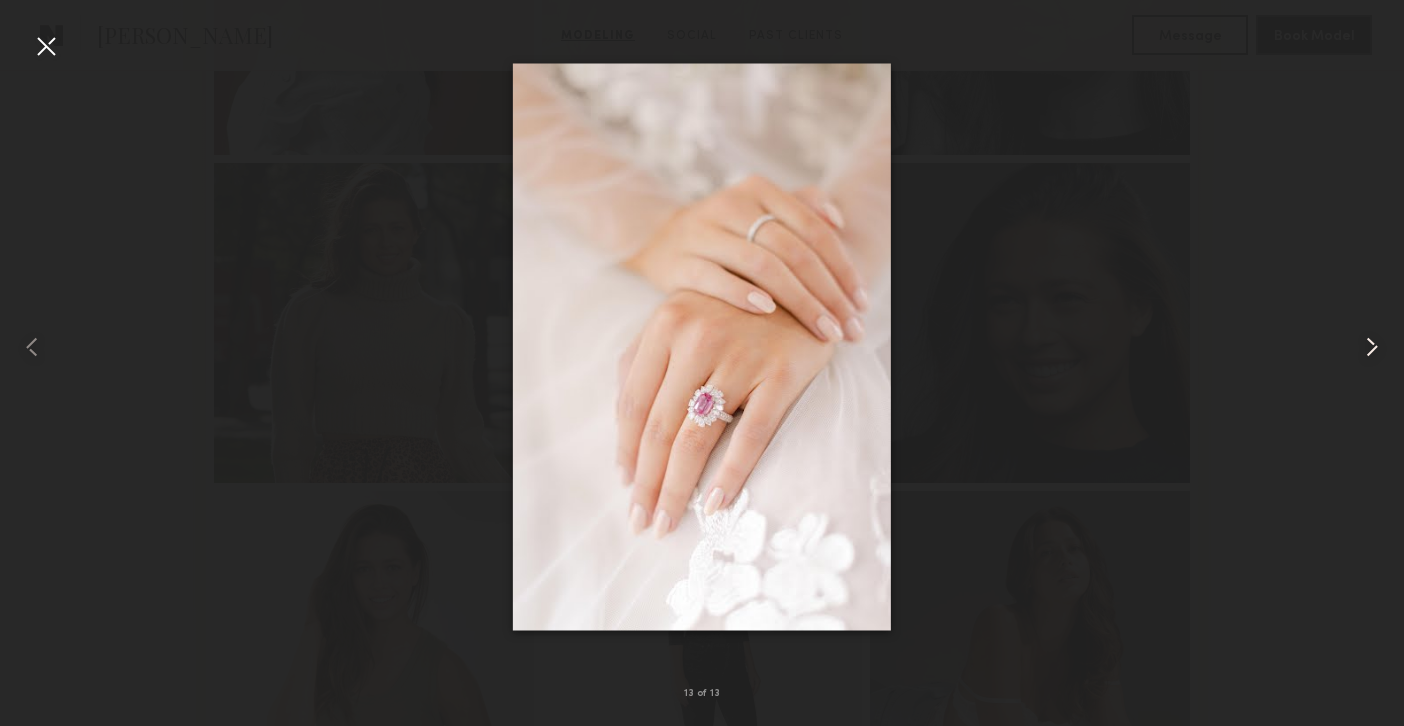 click at bounding box center (1376, 347) 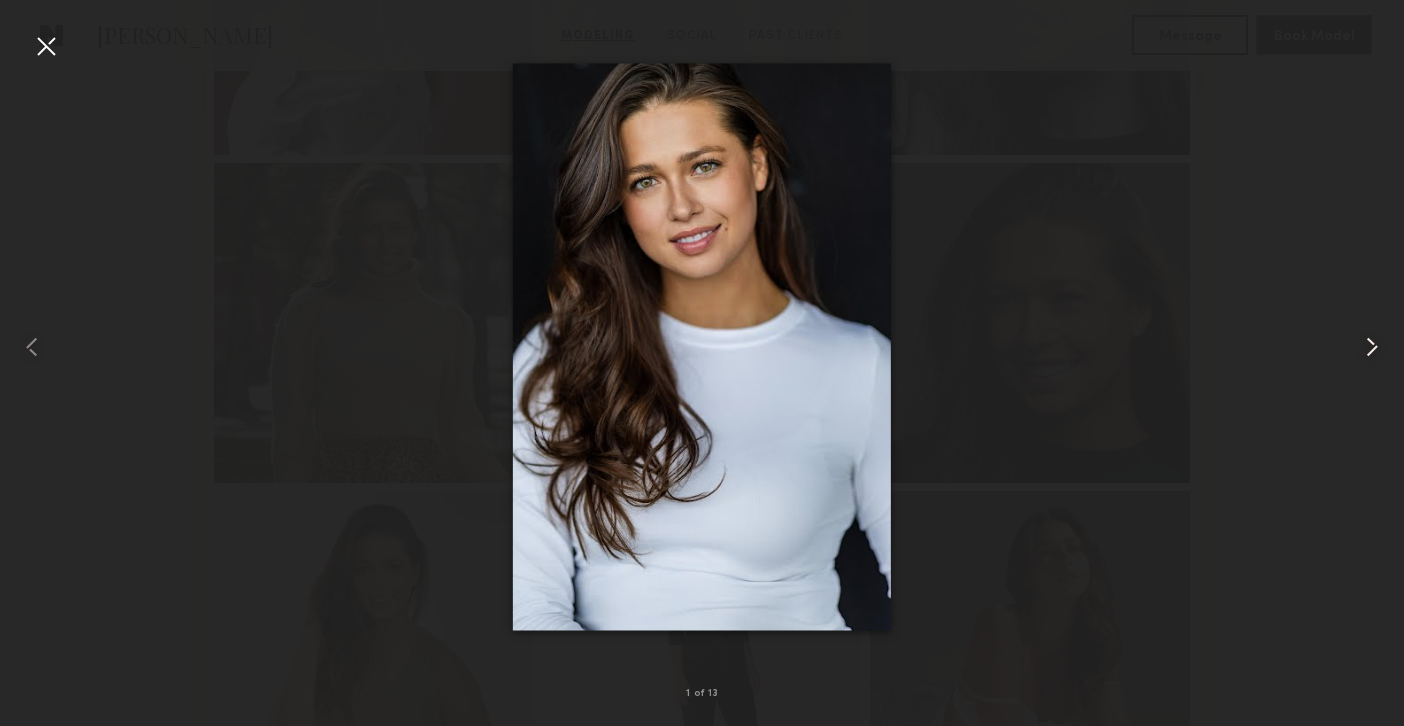 click at bounding box center [1376, 347] 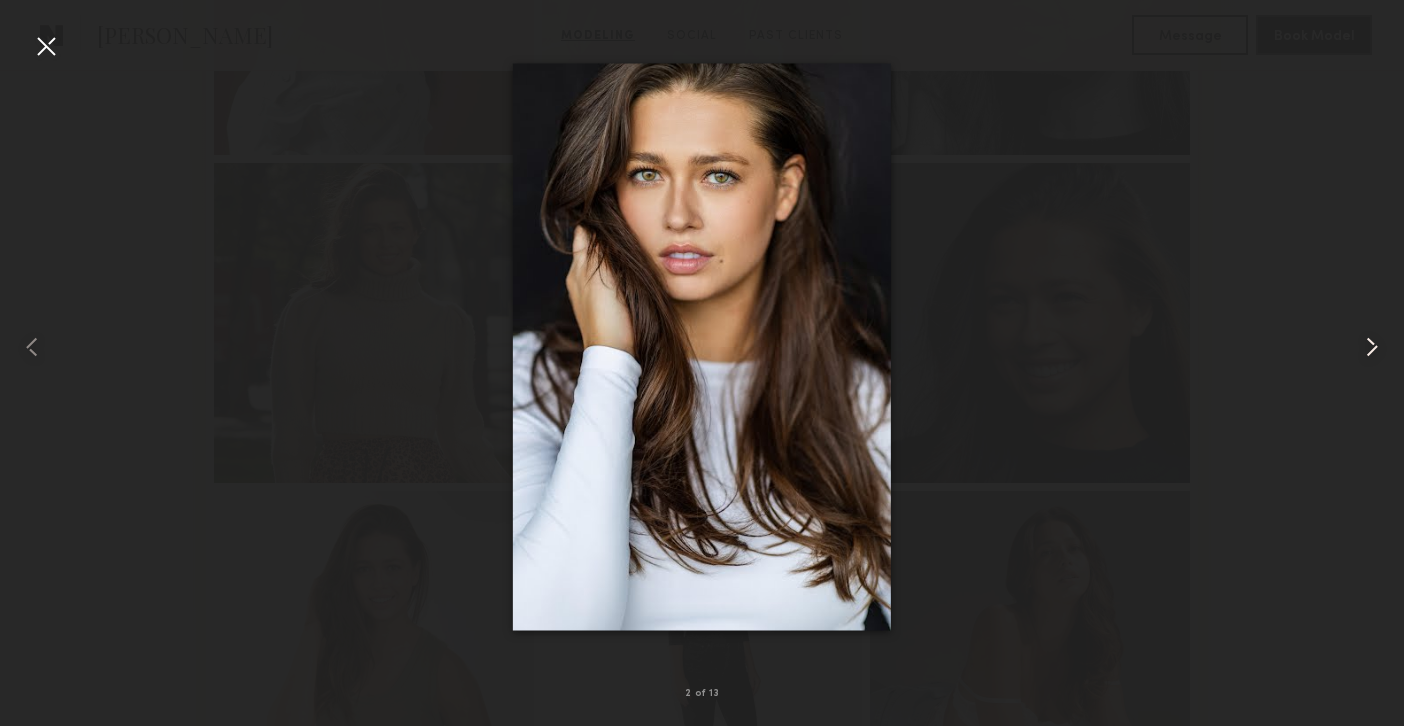 click at bounding box center [1376, 347] 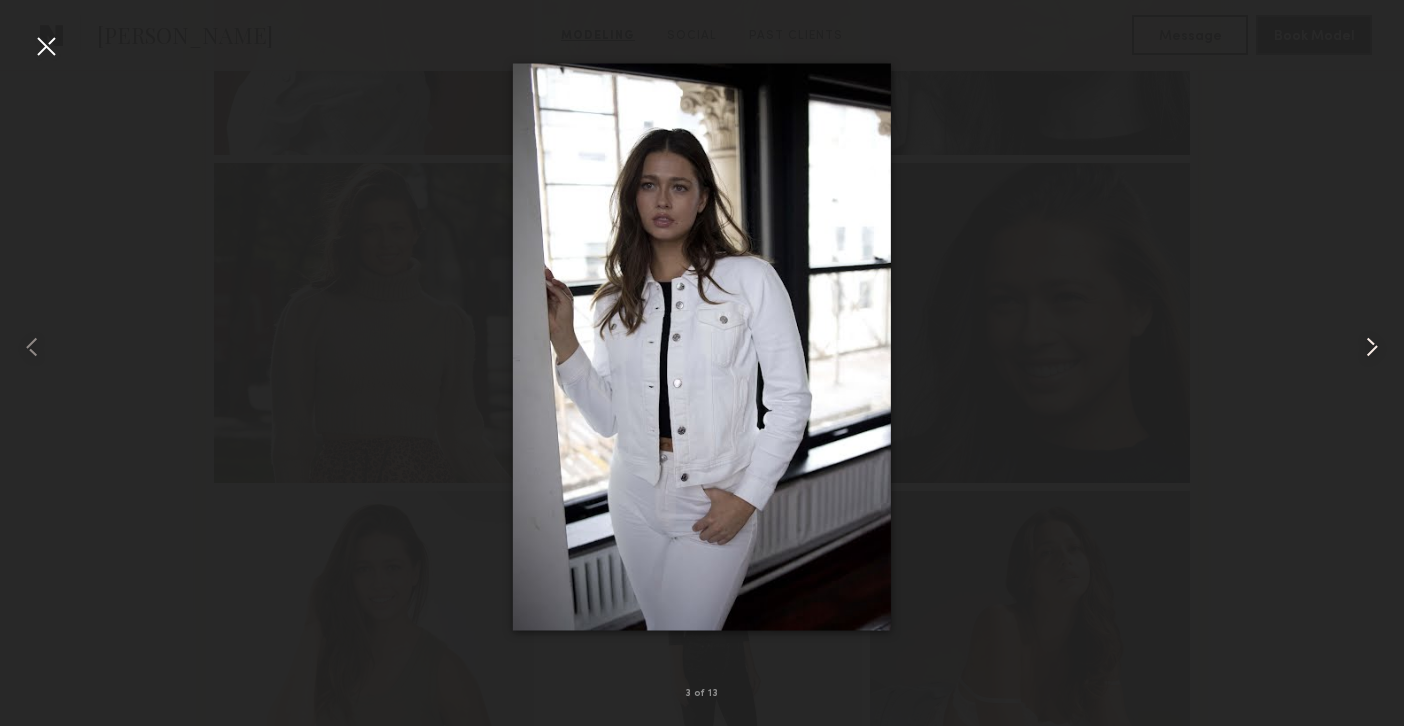 click at bounding box center (1376, 347) 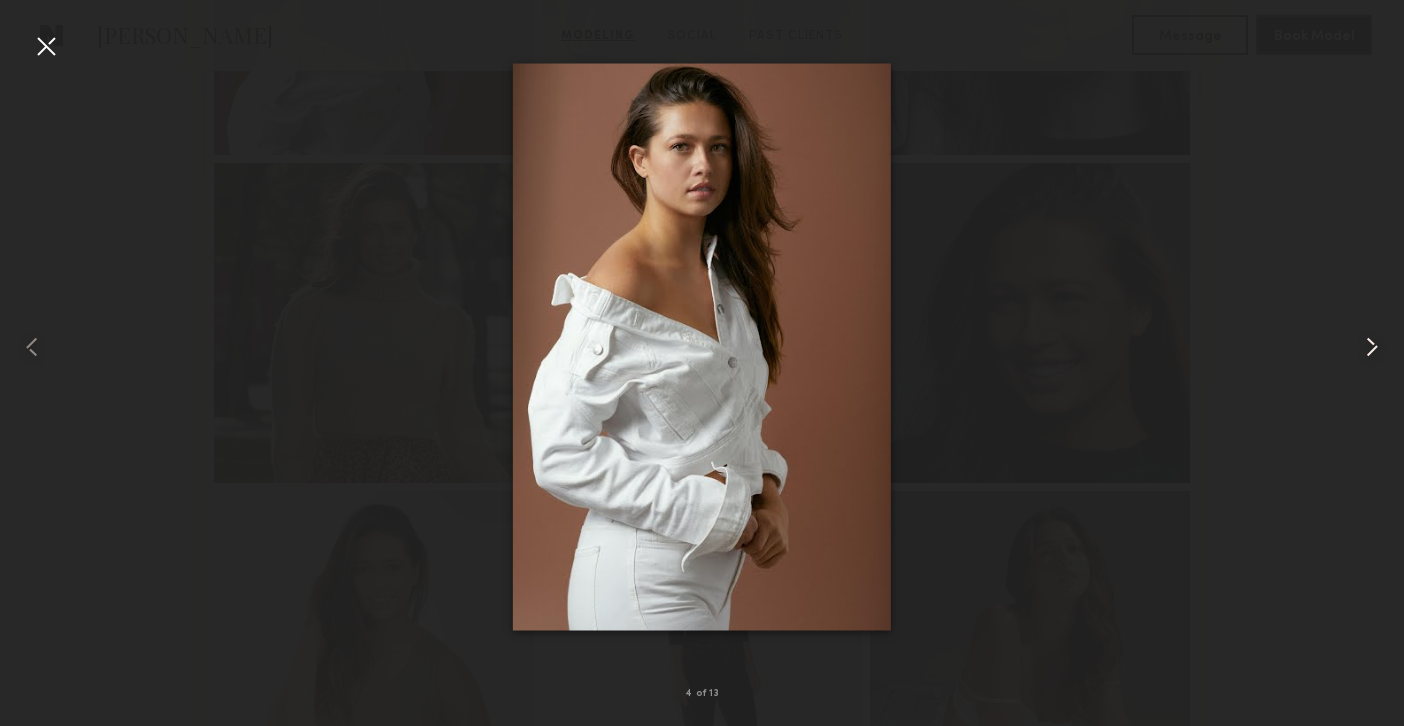 click at bounding box center [1376, 347] 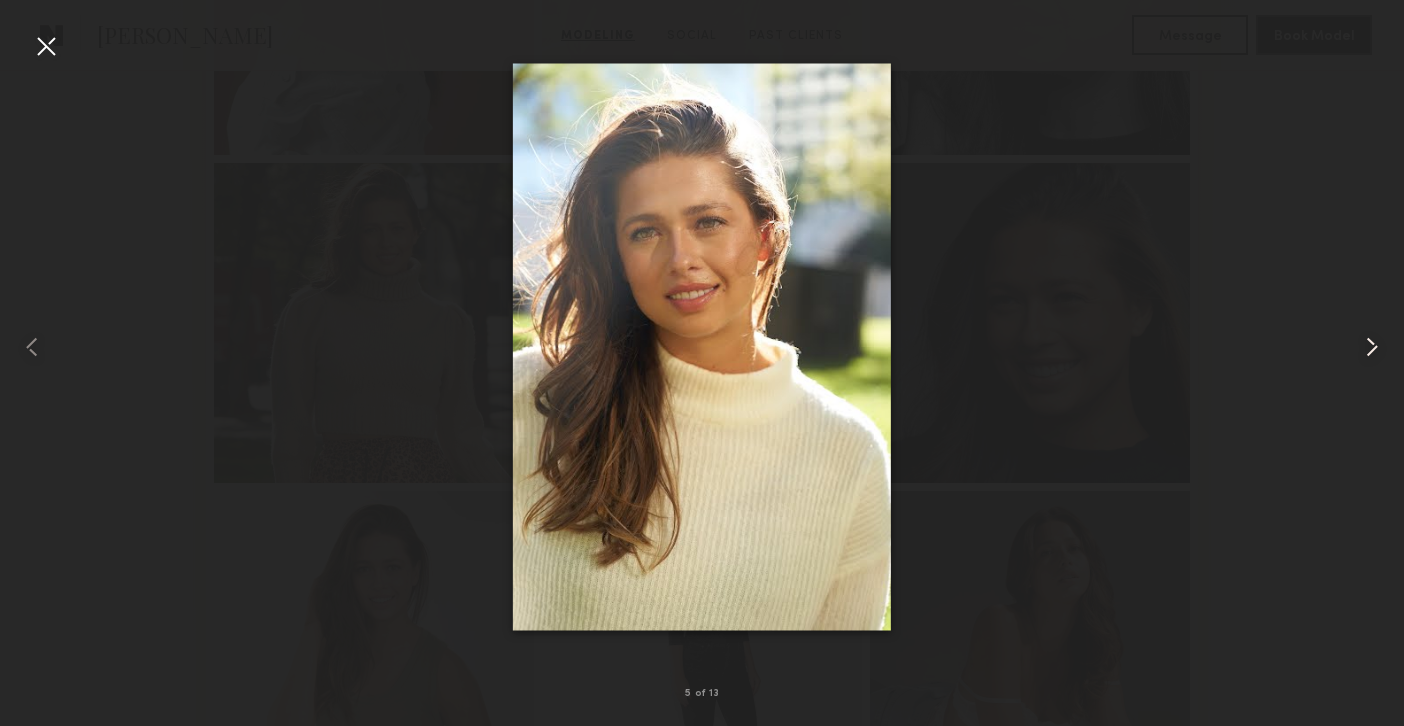 click at bounding box center (1376, 347) 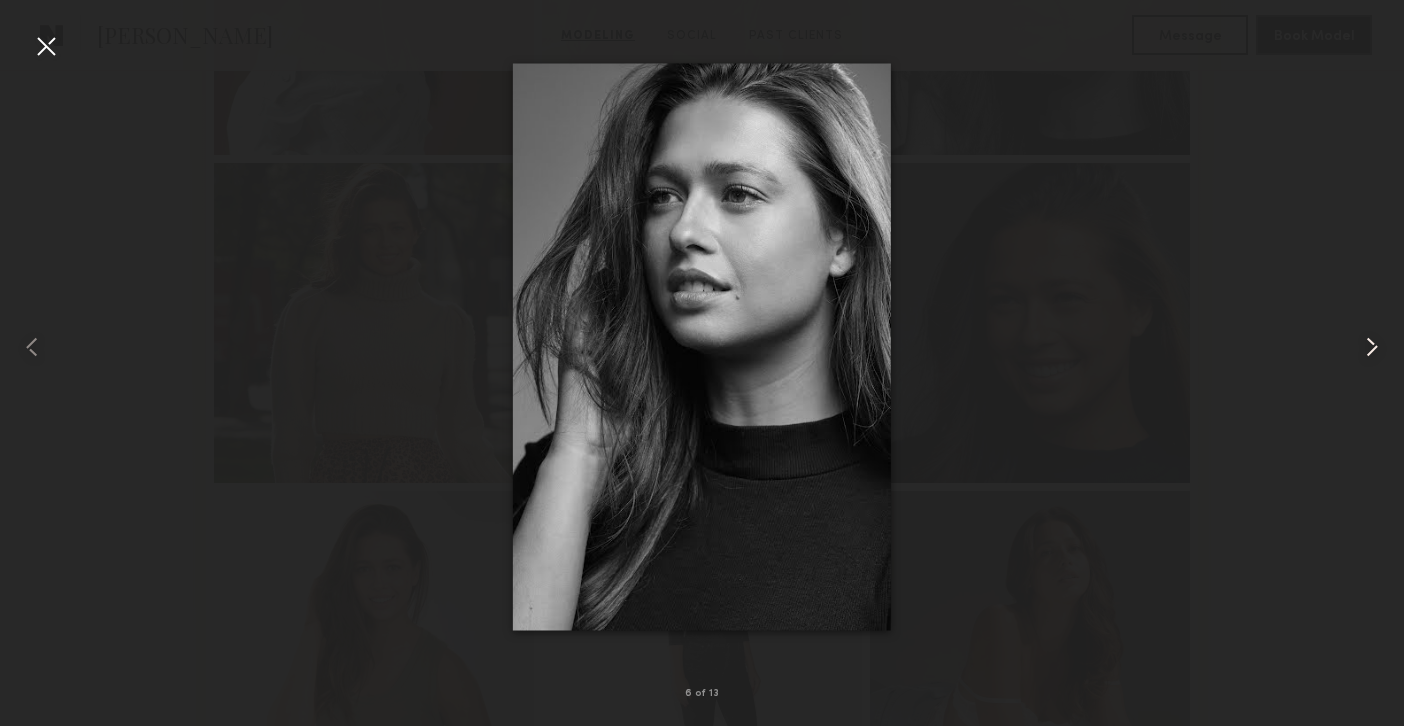 click at bounding box center [1376, 347] 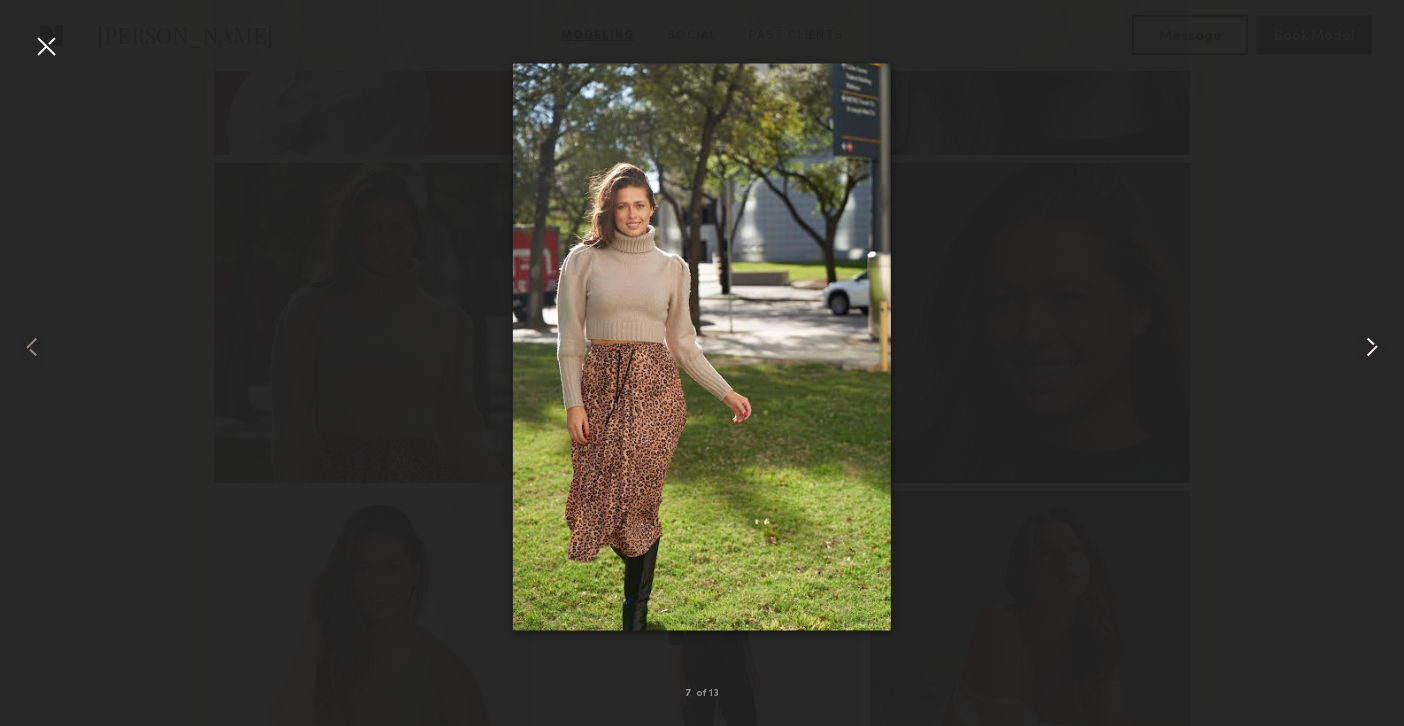 click at bounding box center (1376, 347) 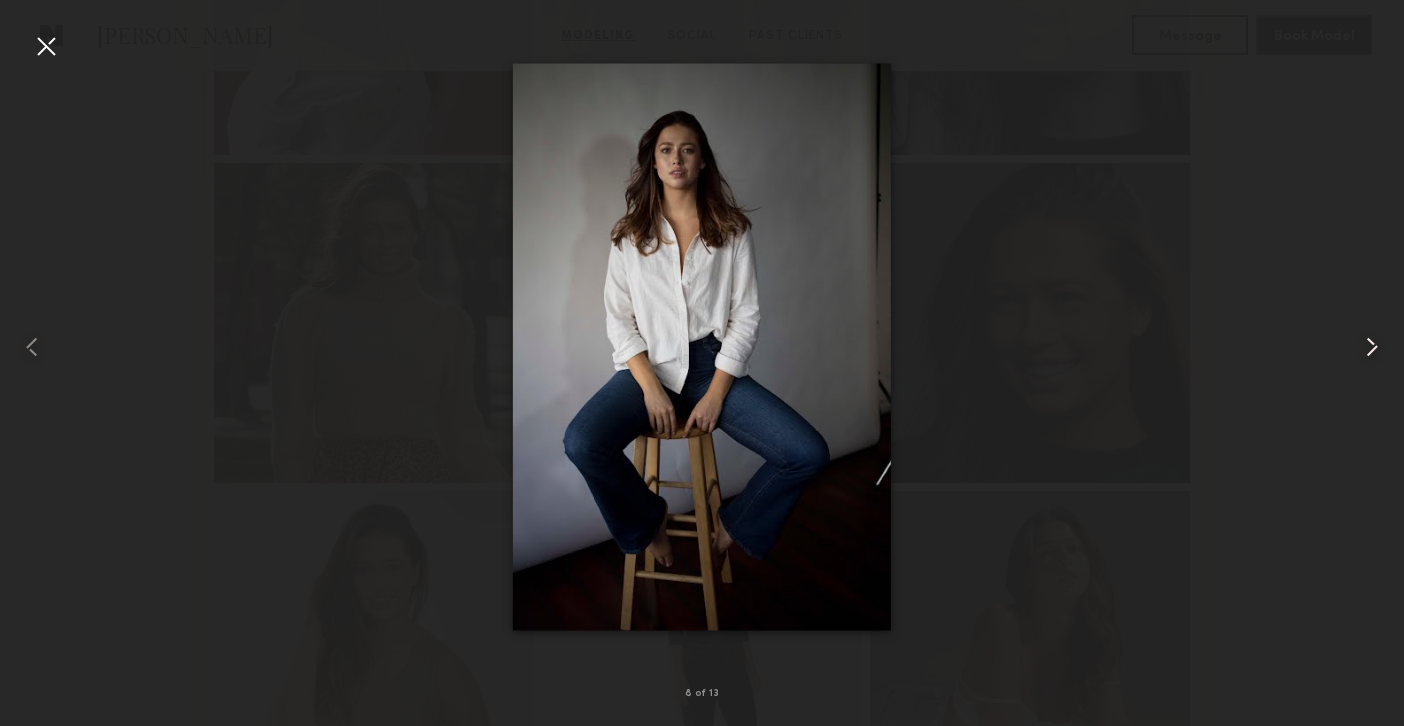 click at bounding box center [1376, 347] 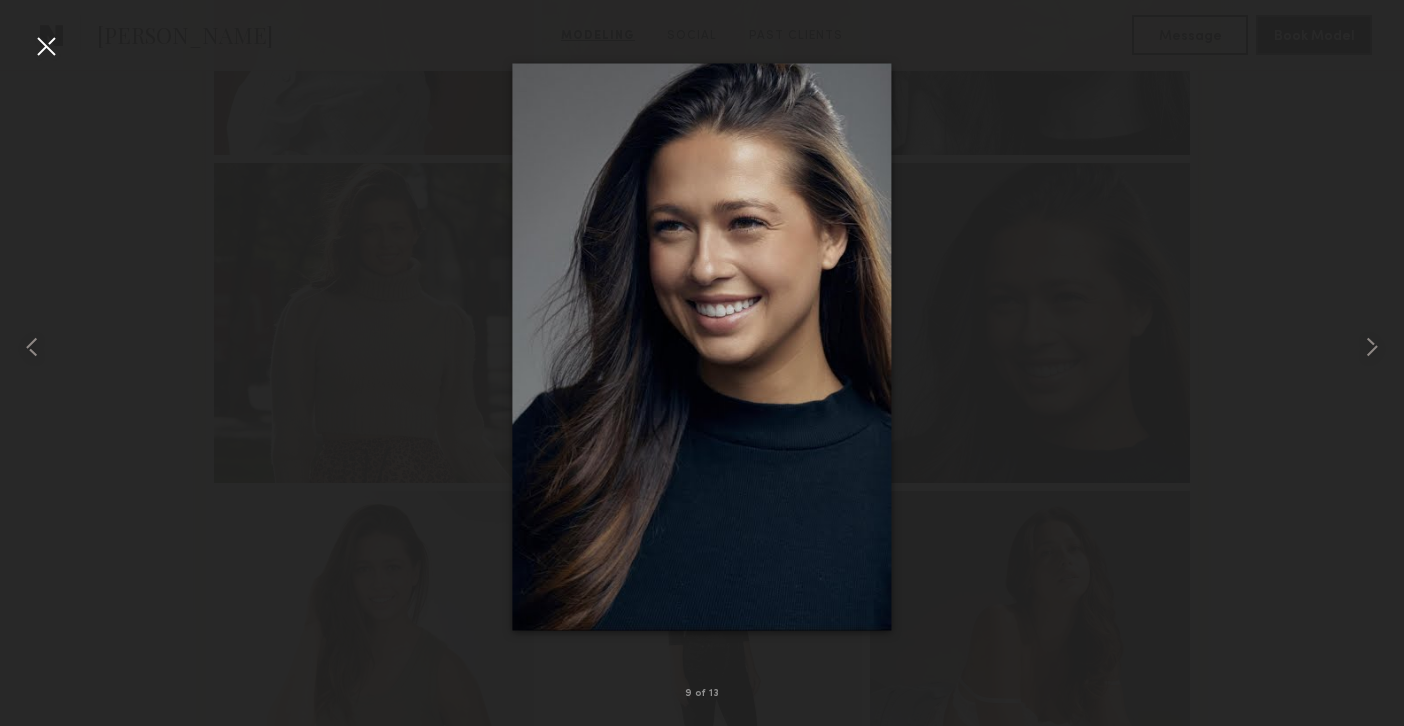 click at bounding box center (702, 347) 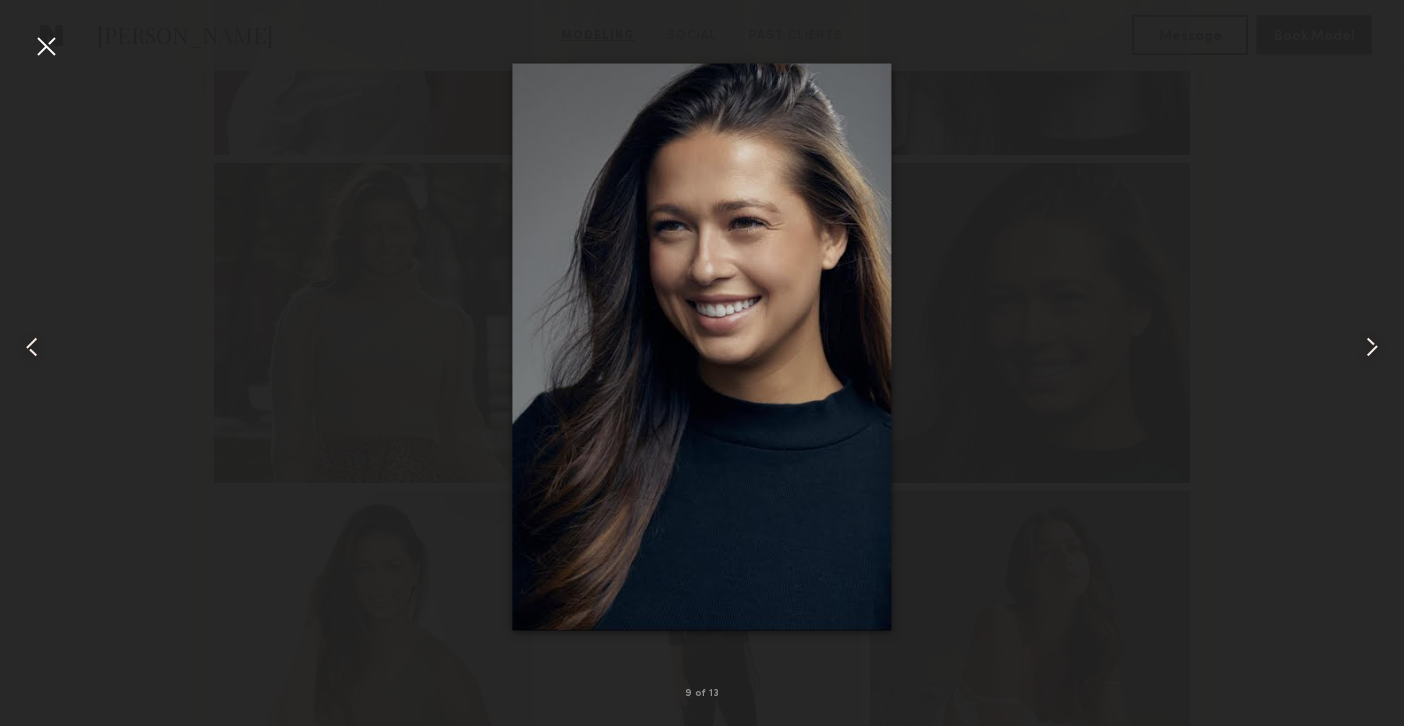 click at bounding box center [46, 46] 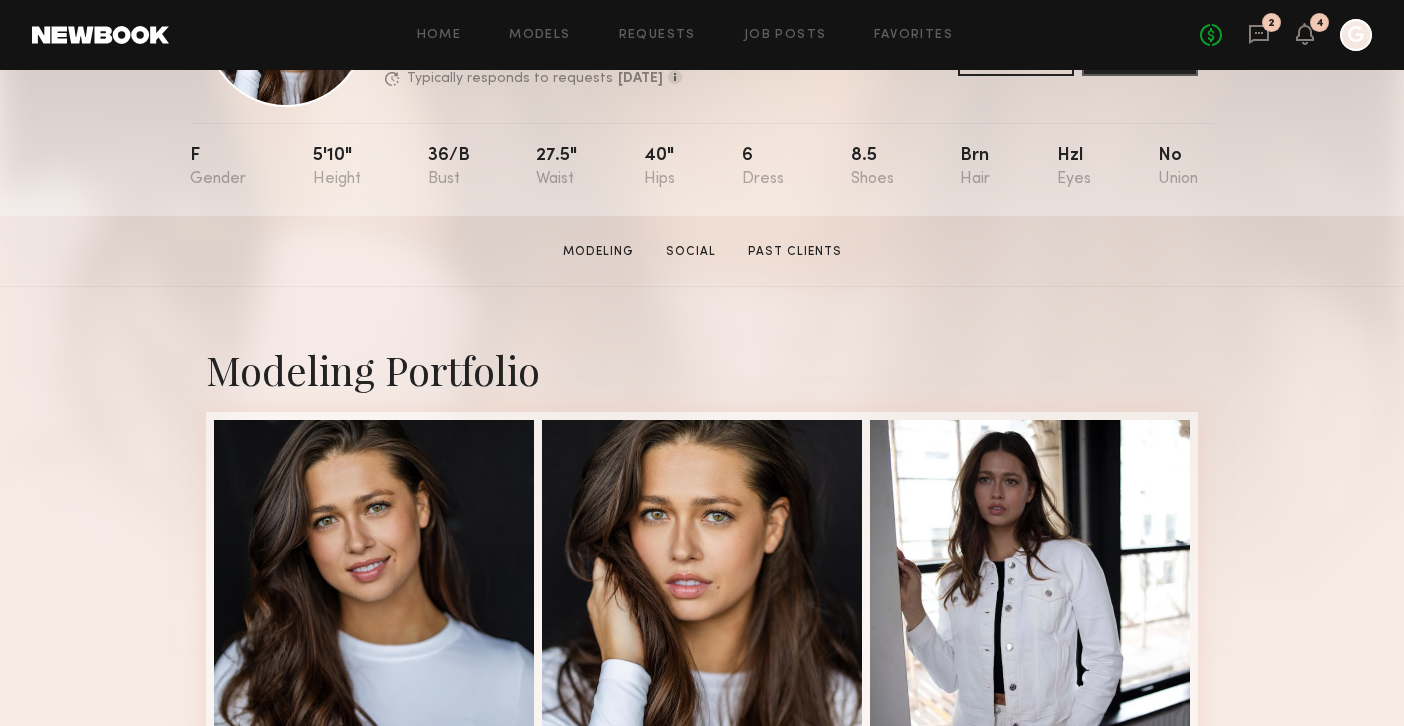 scroll, scrollTop: 167, scrollLeft: 0, axis: vertical 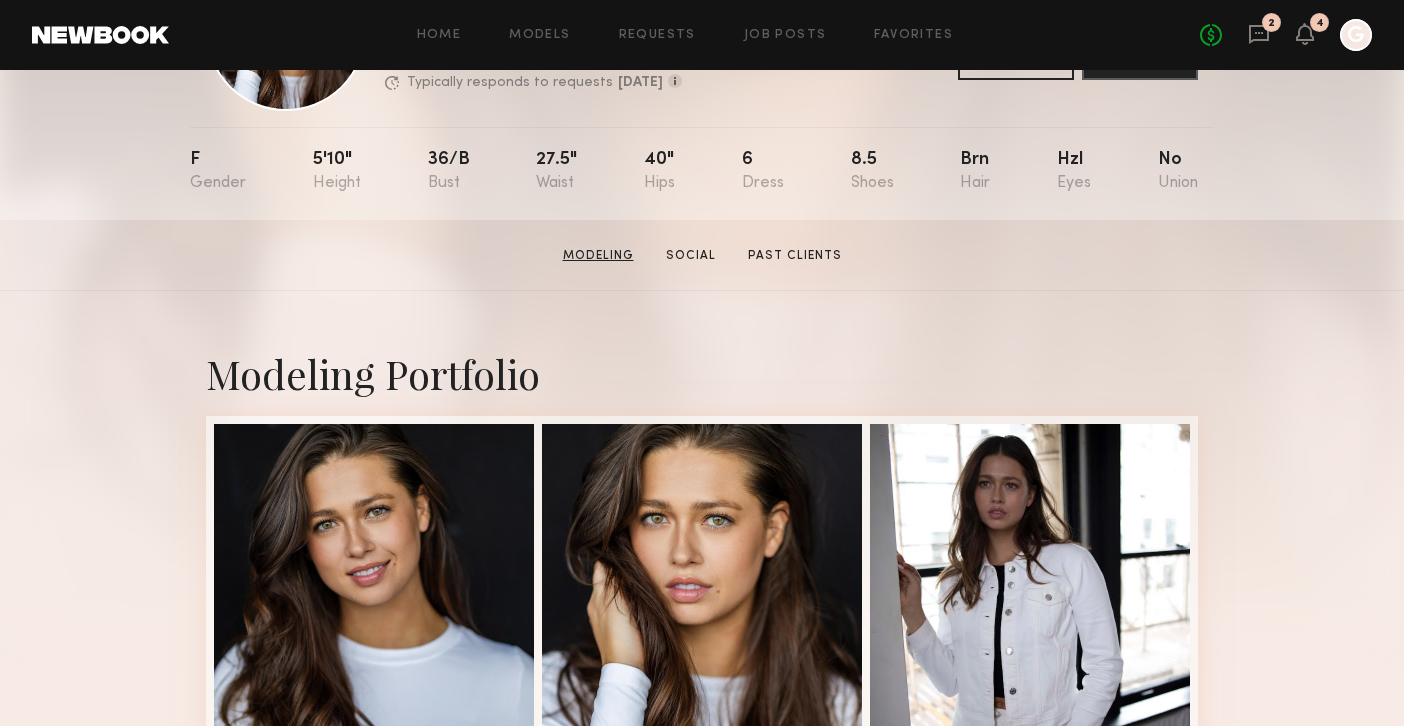 click on "Modeling" 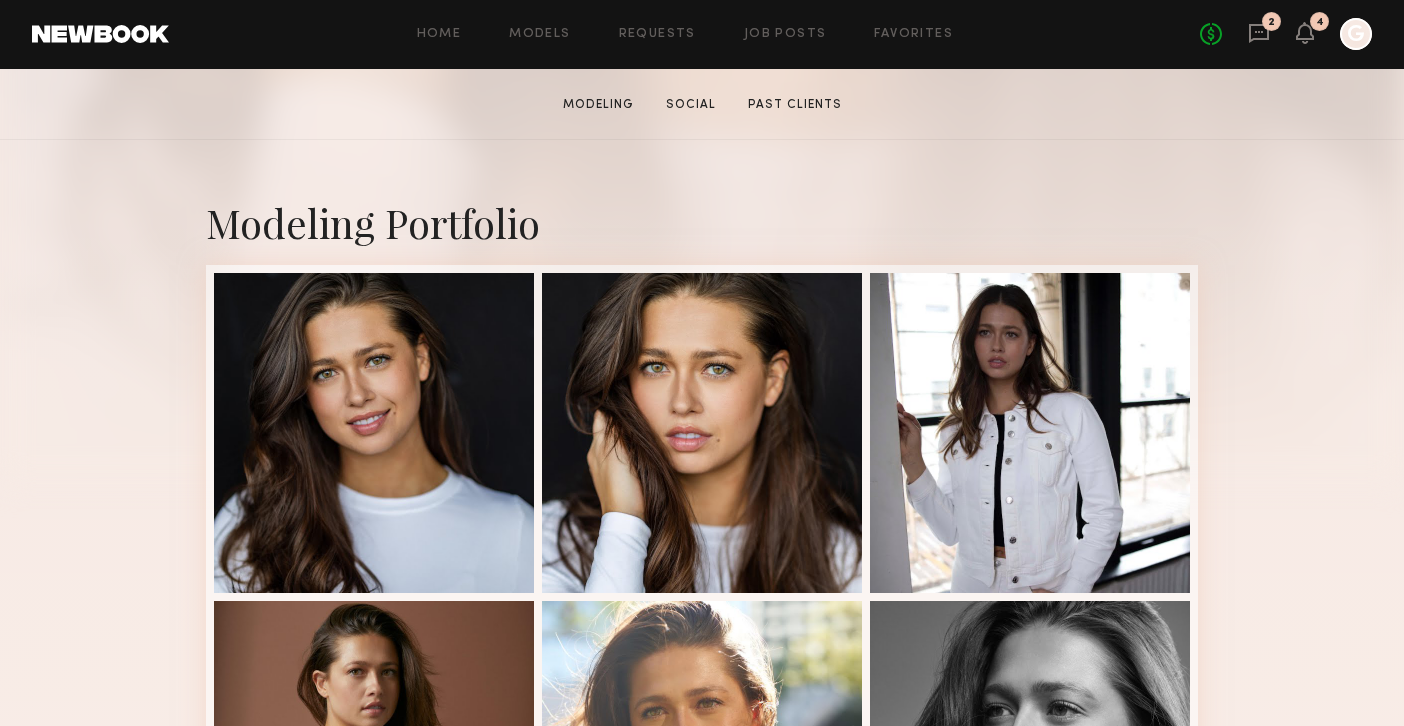 scroll, scrollTop: 337, scrollLeft: 0, axis: vertical 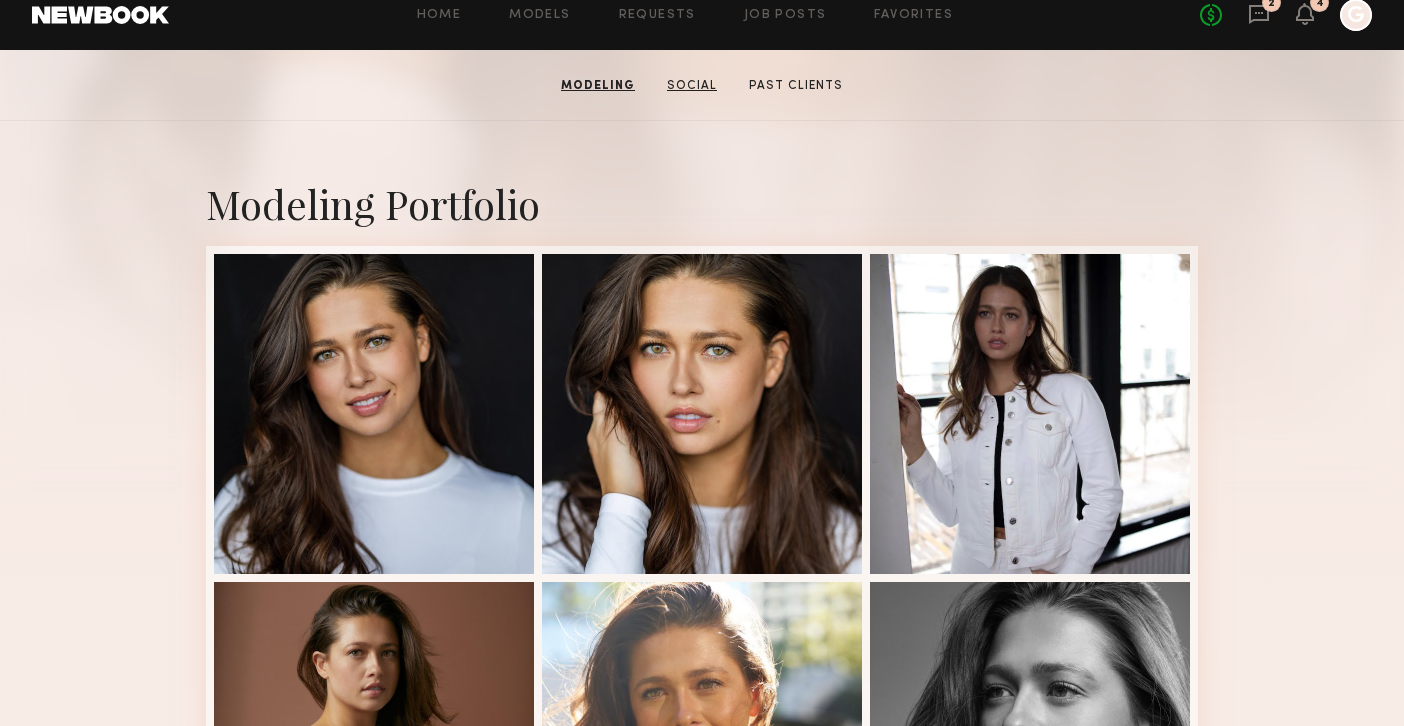 click on "Social" 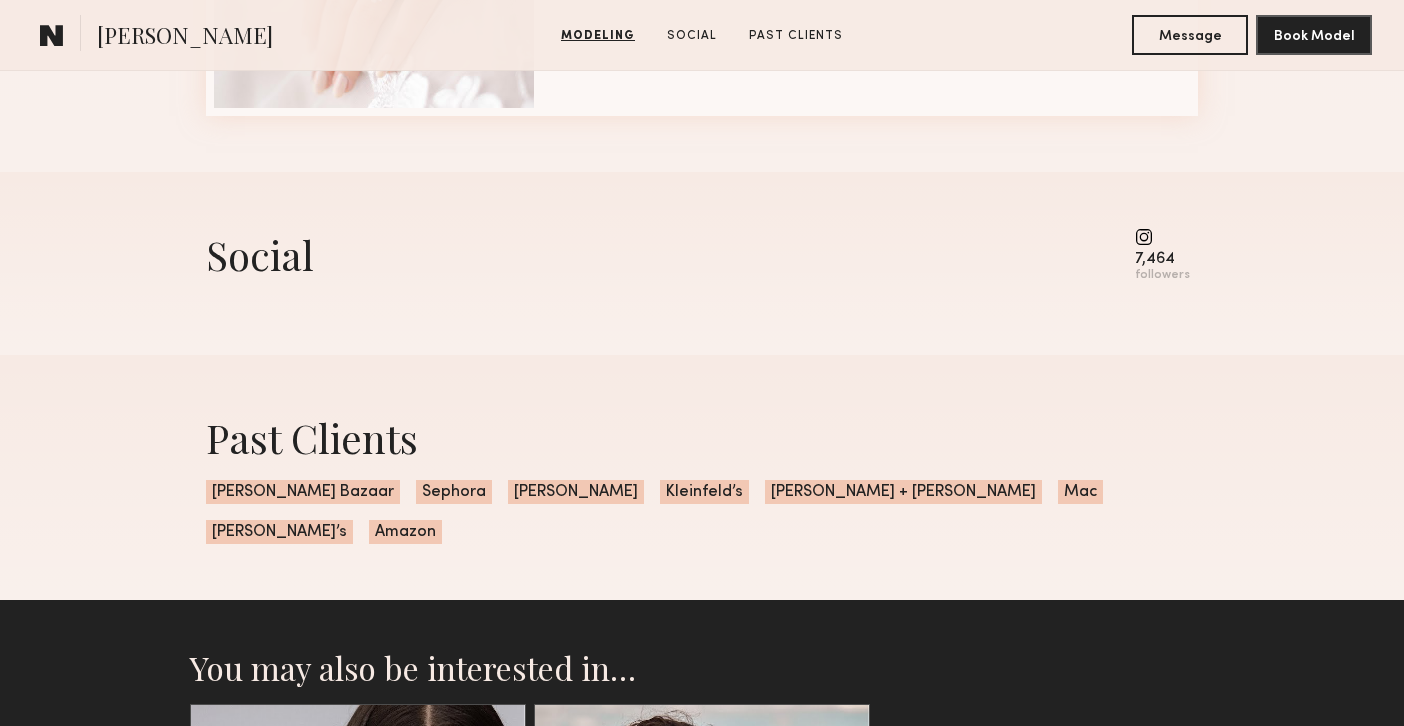 scroll, scrollTop: 2166, scrollLeft: 0, axis: vertical 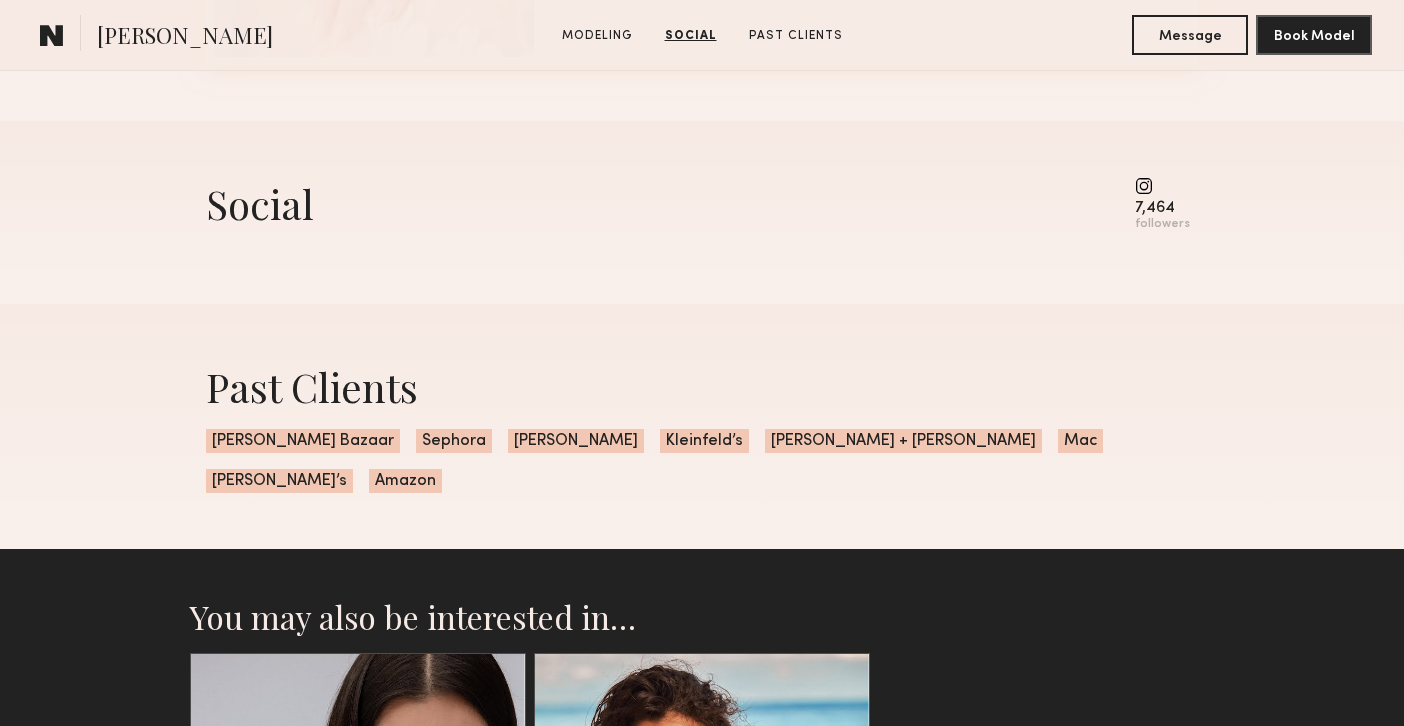 click on "7,464" 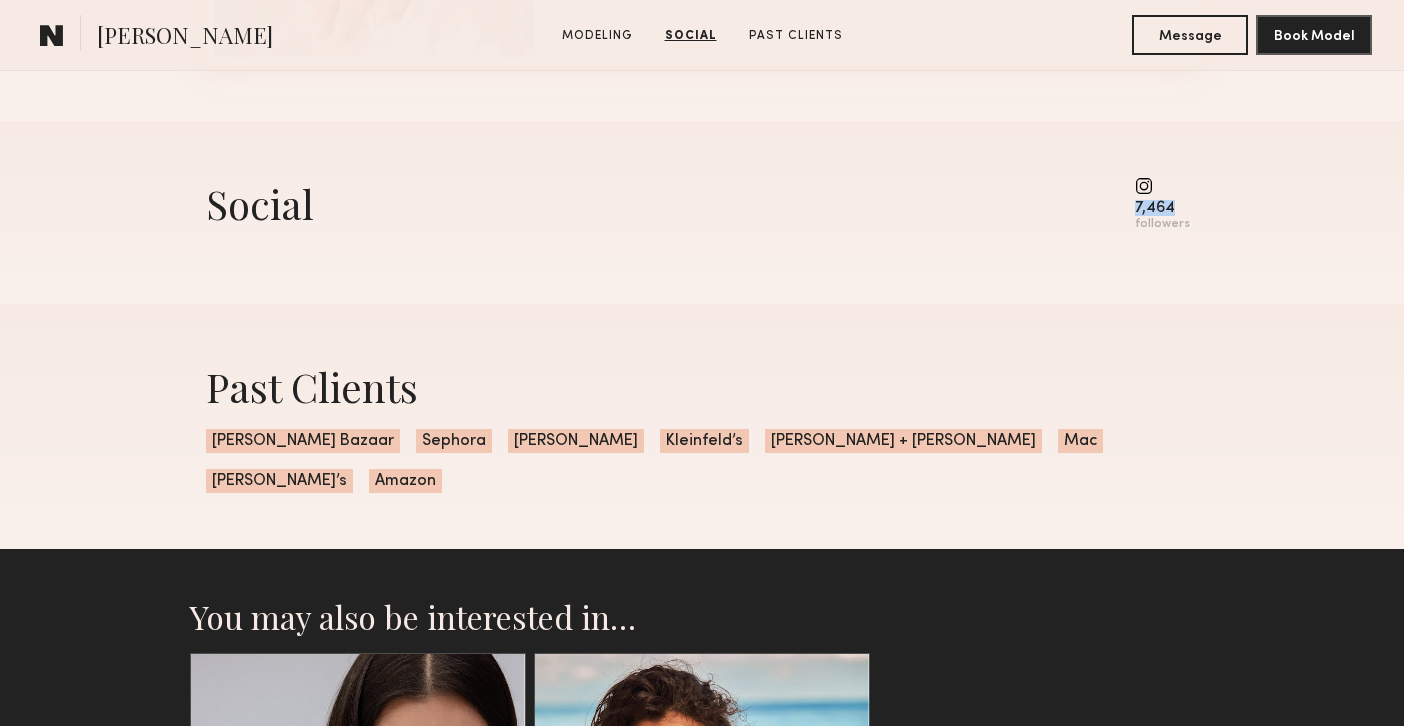 click on "7,464" 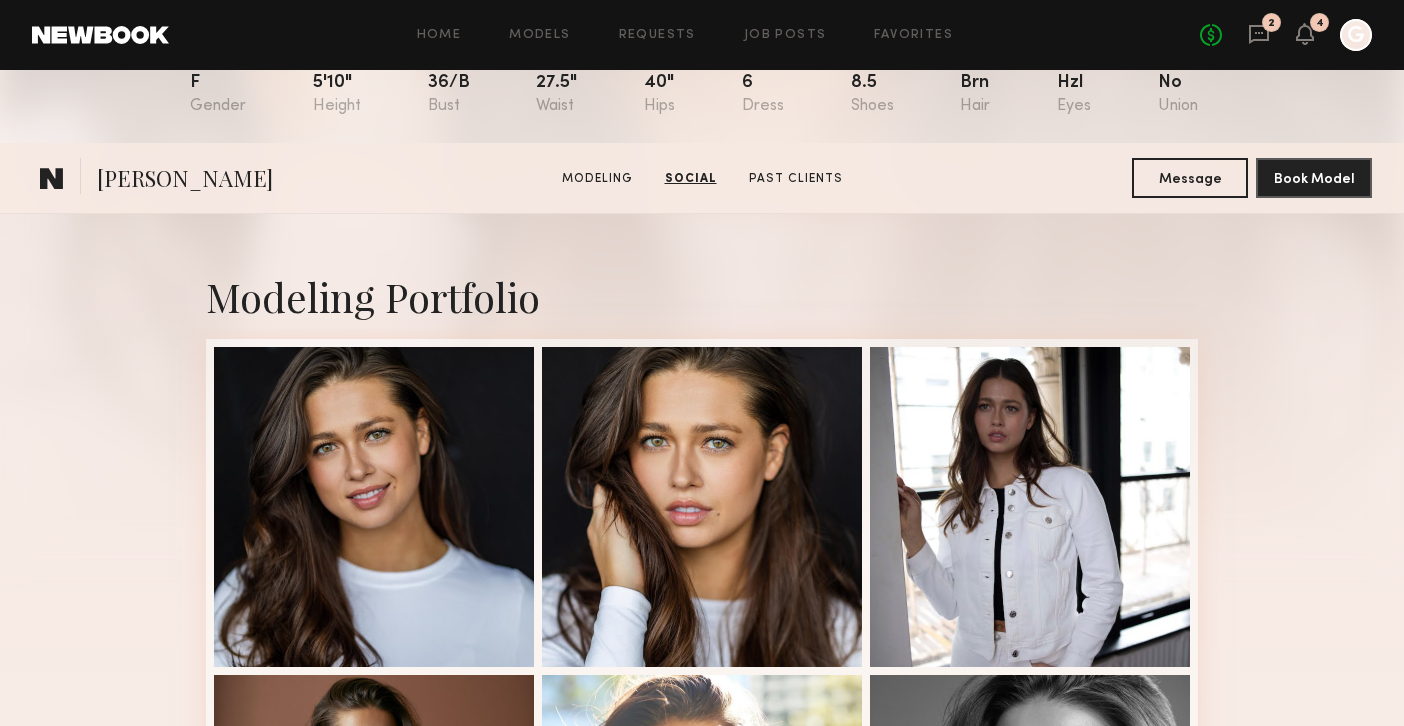 scroll, scrollTop: 0, scrollLeft: 0, axis: both 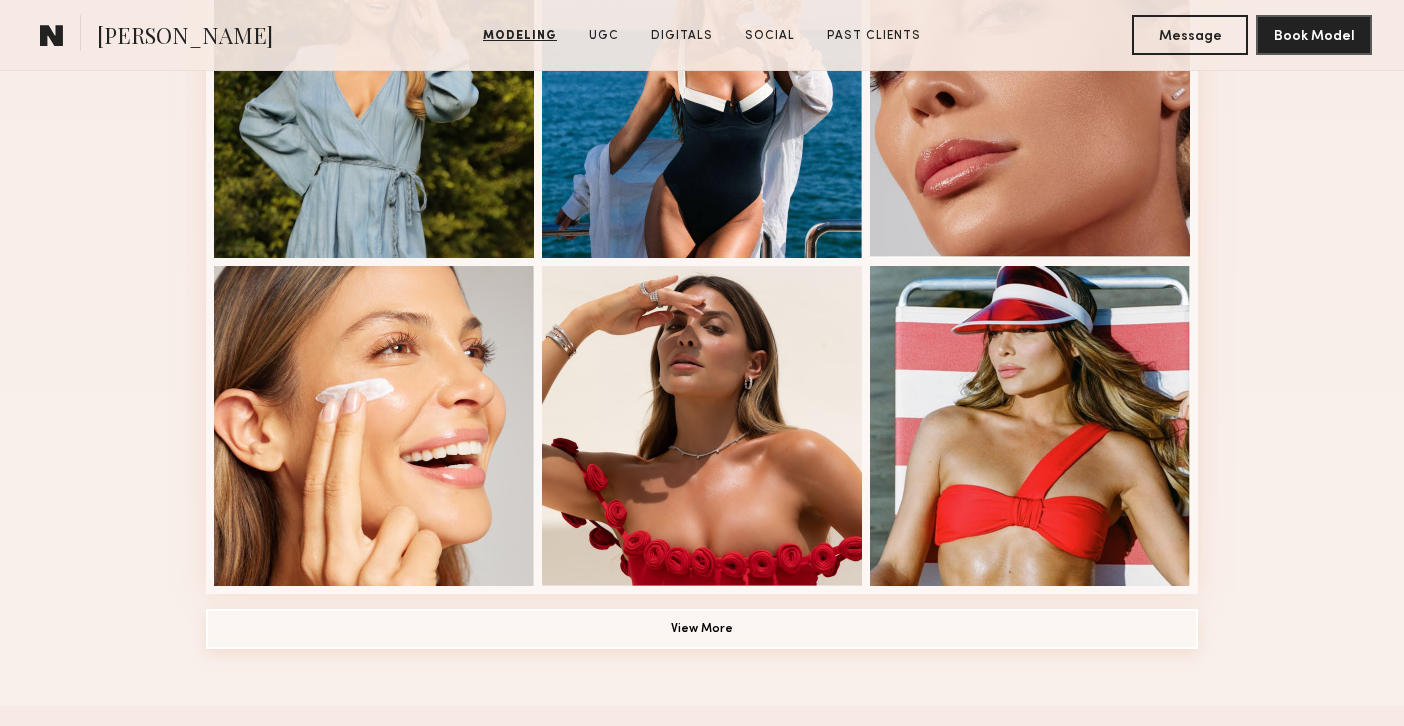 click on "View More" 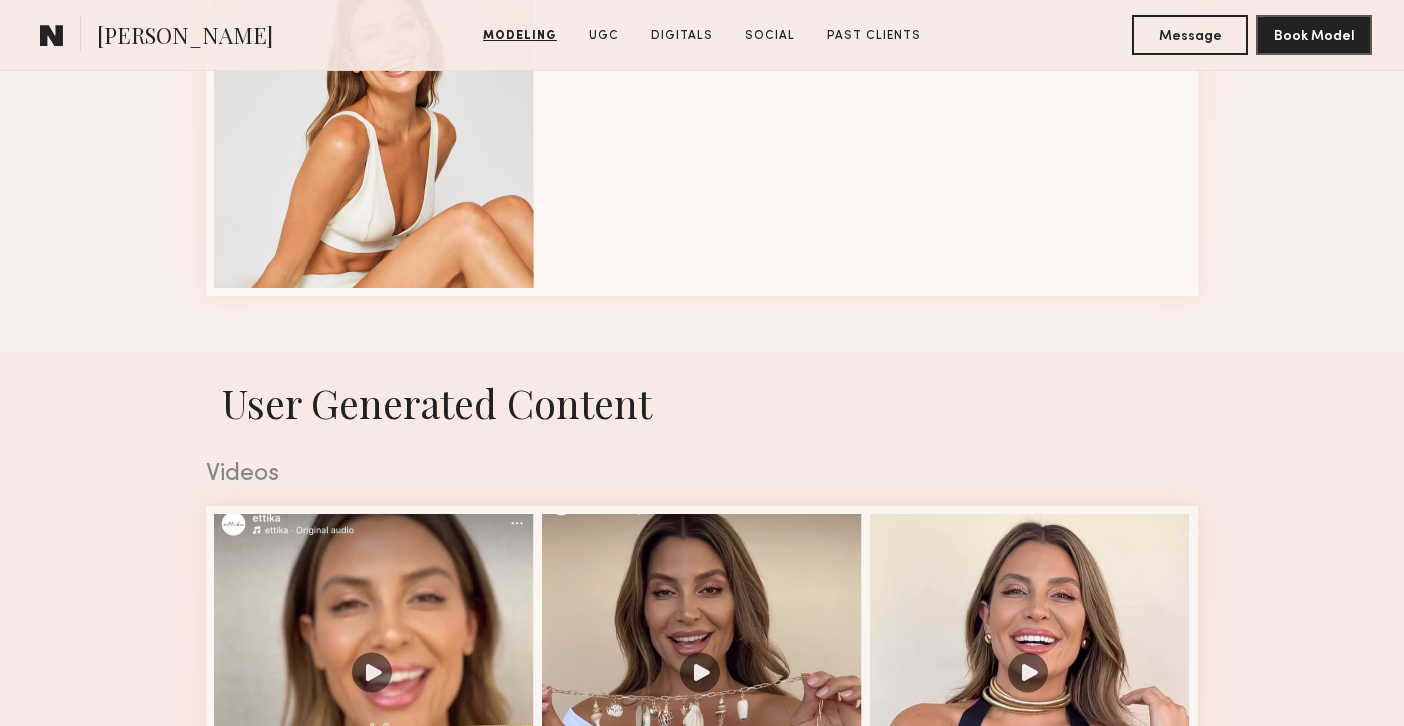 scroll, scrollTop: 3554, scrollLeft: 0, axis: vertical 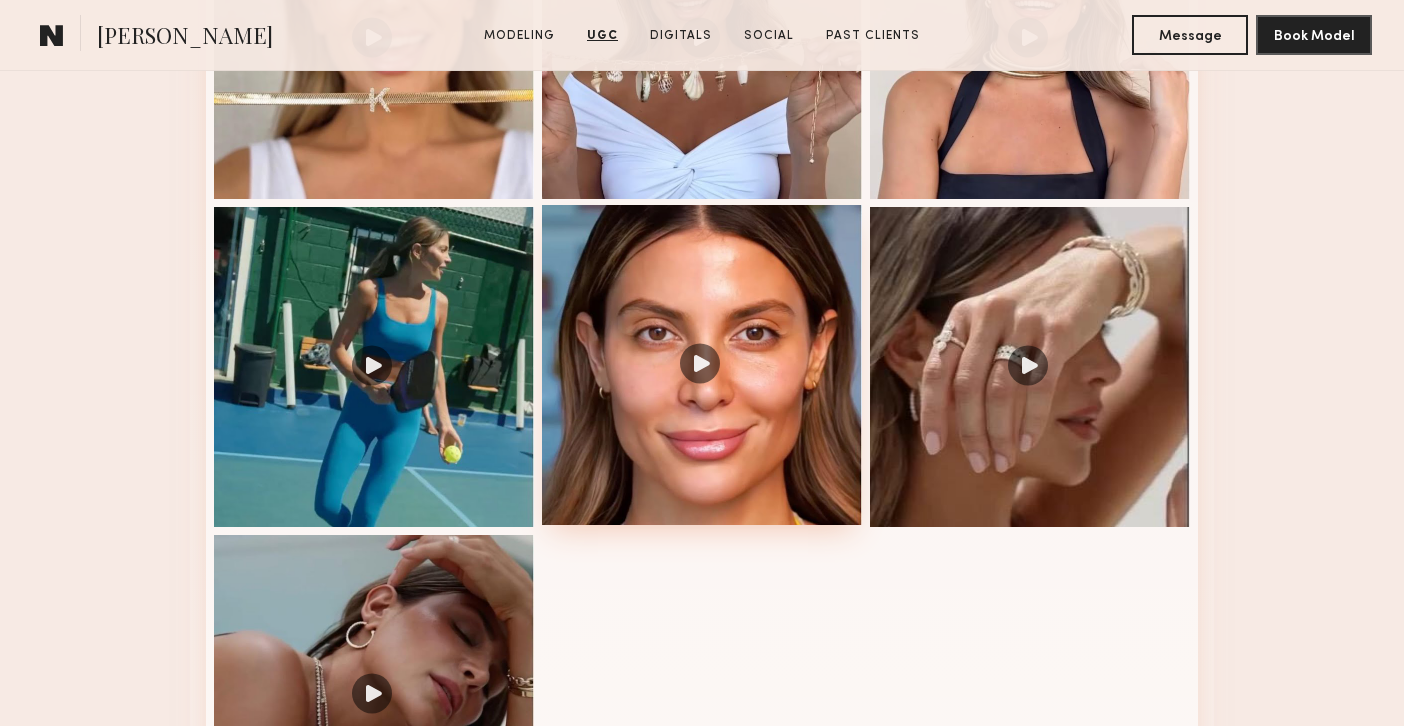 click at bounding box center [702, 365] 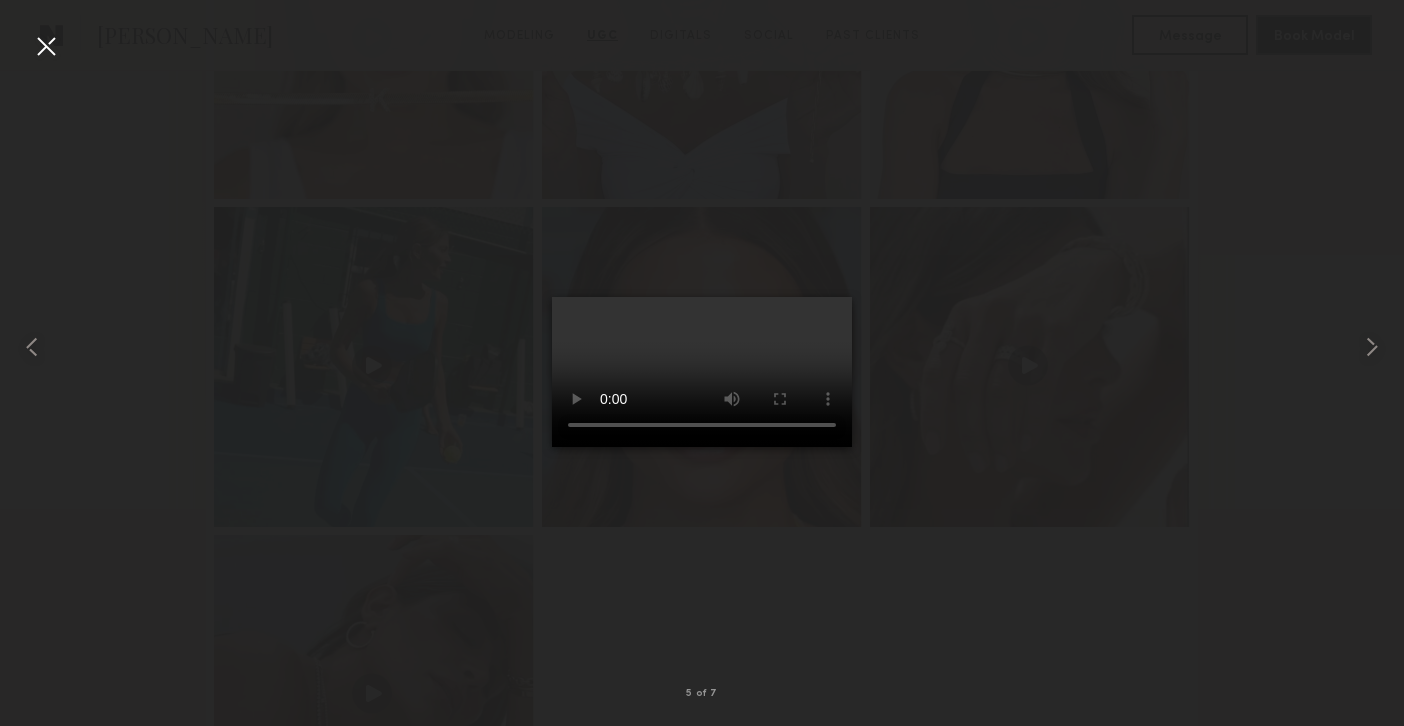 click at bounding box center (46, 46) 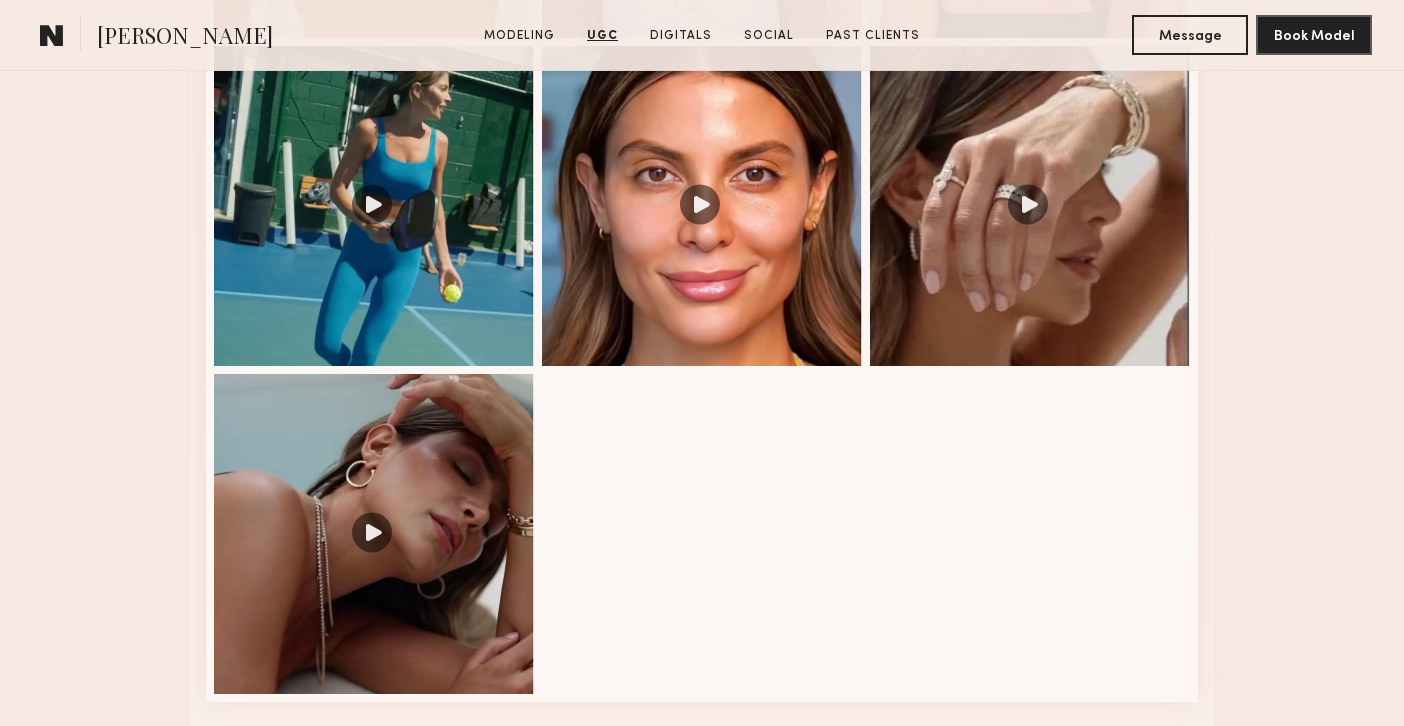 scroll, scrollTop: 3685, scrollLeft: 0, axis: vertical 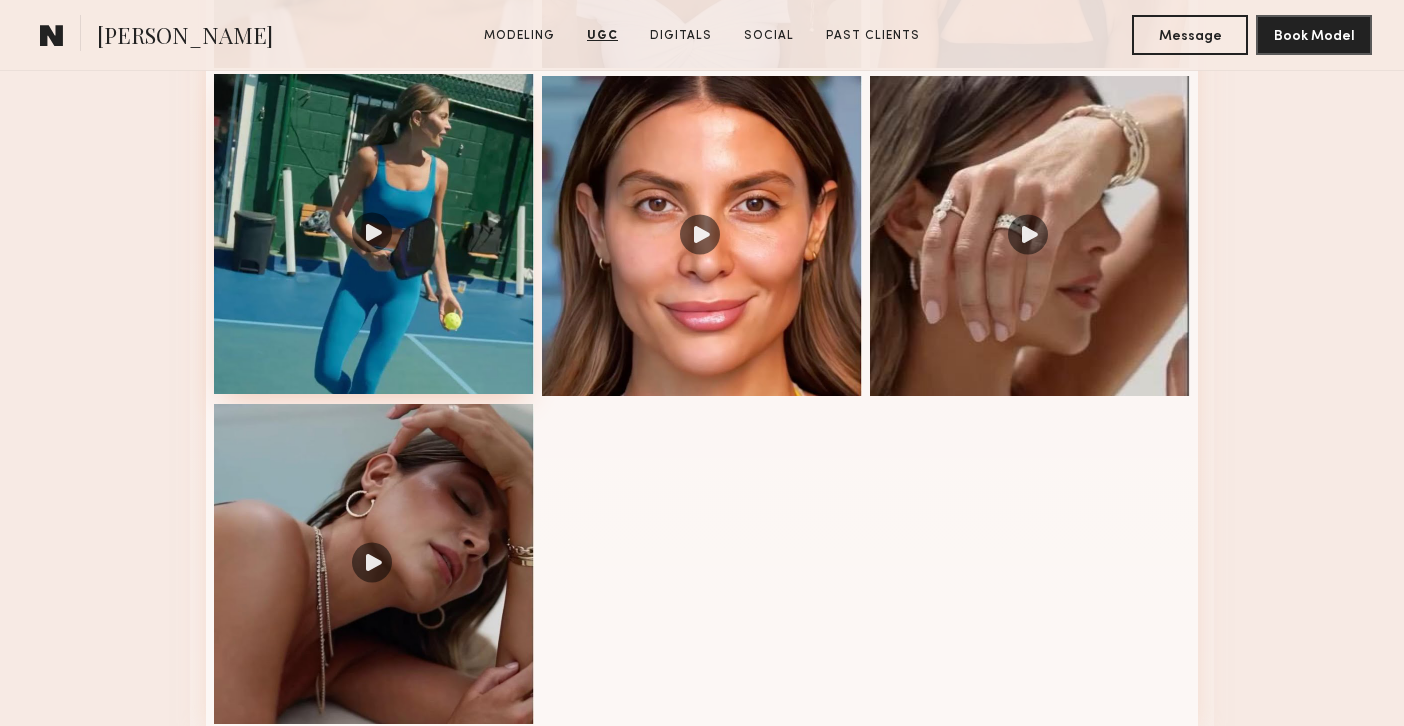 click at bounding box center (374, 234) 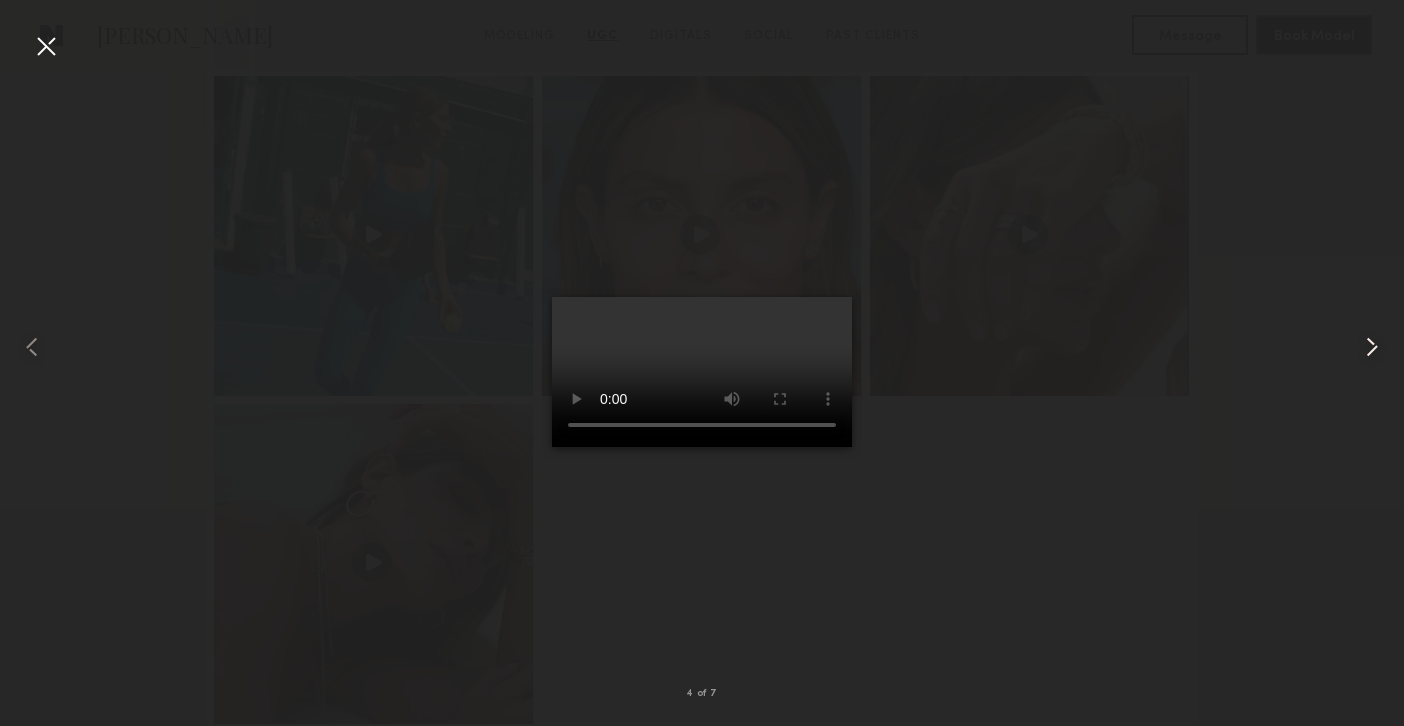 click at bounding box center (1372, 347) 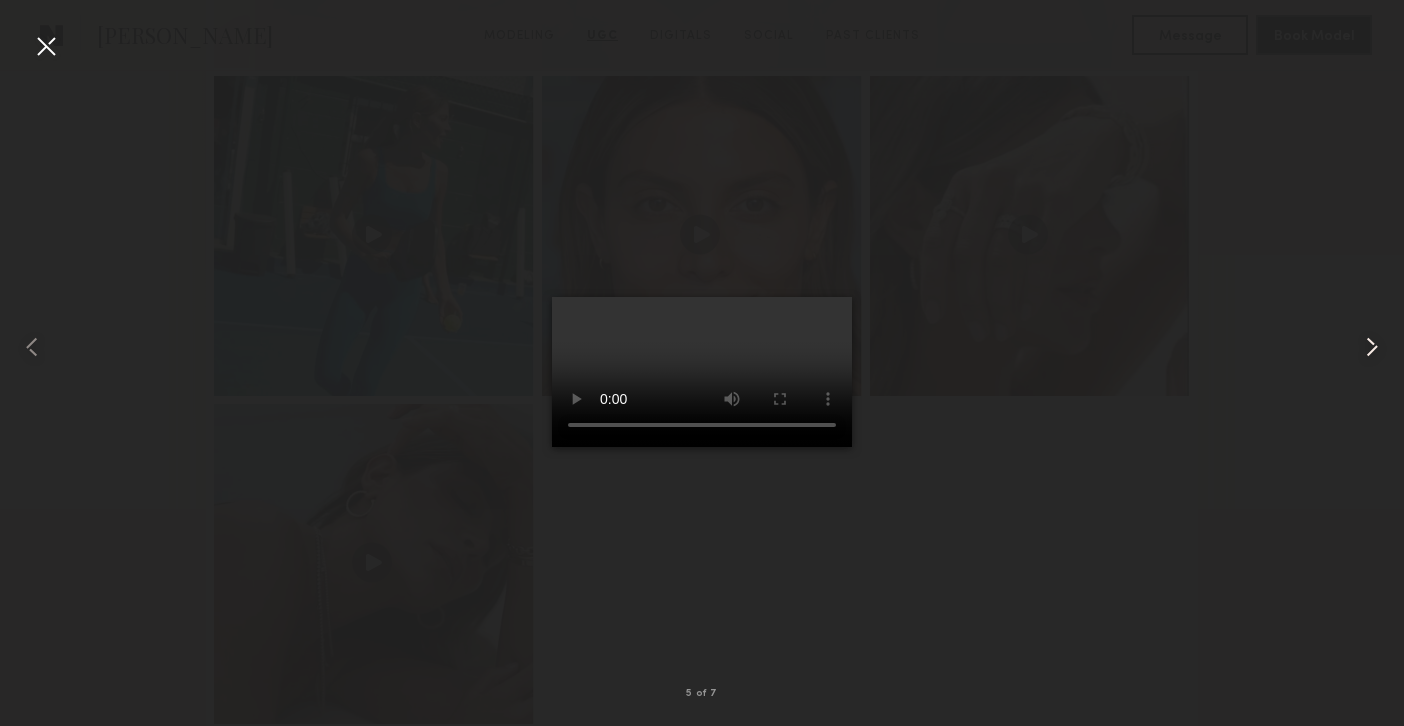 click at bounding box center [1372, 347] 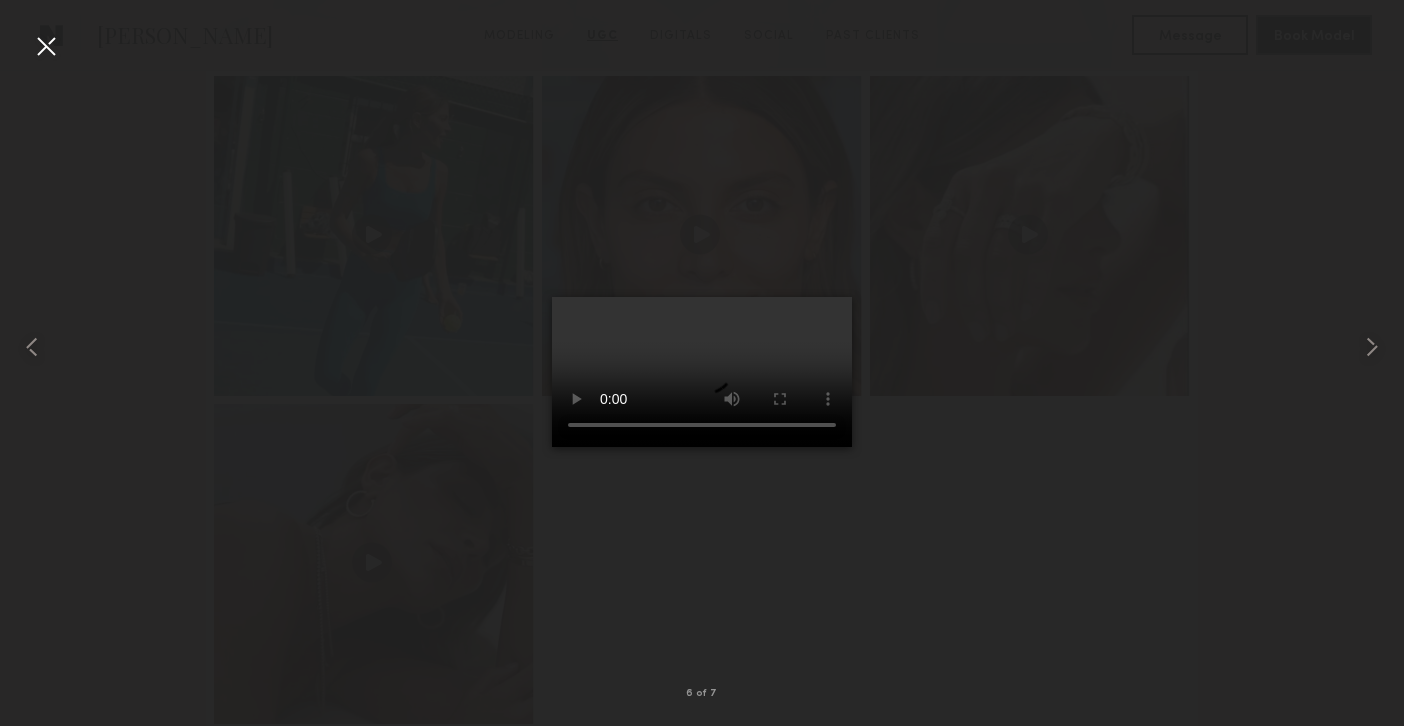 type 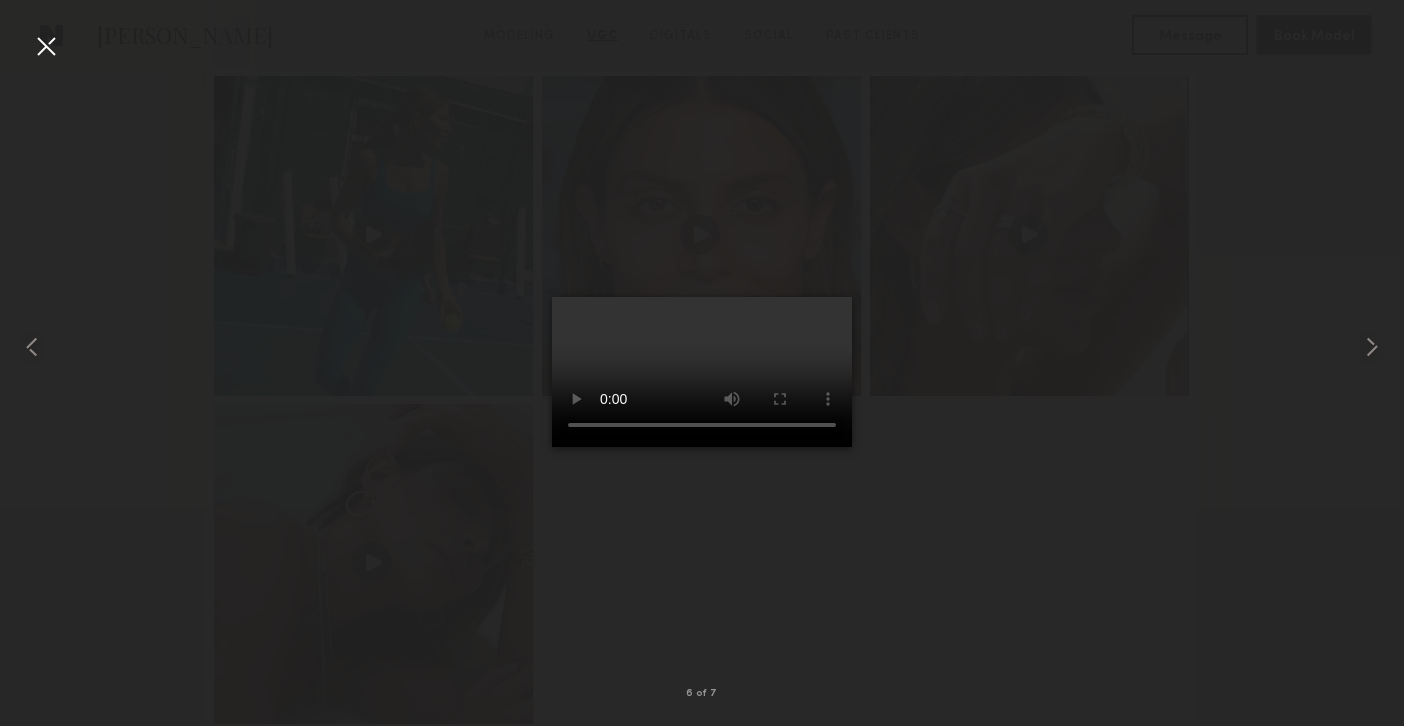 click at bounding box center (702, 347) 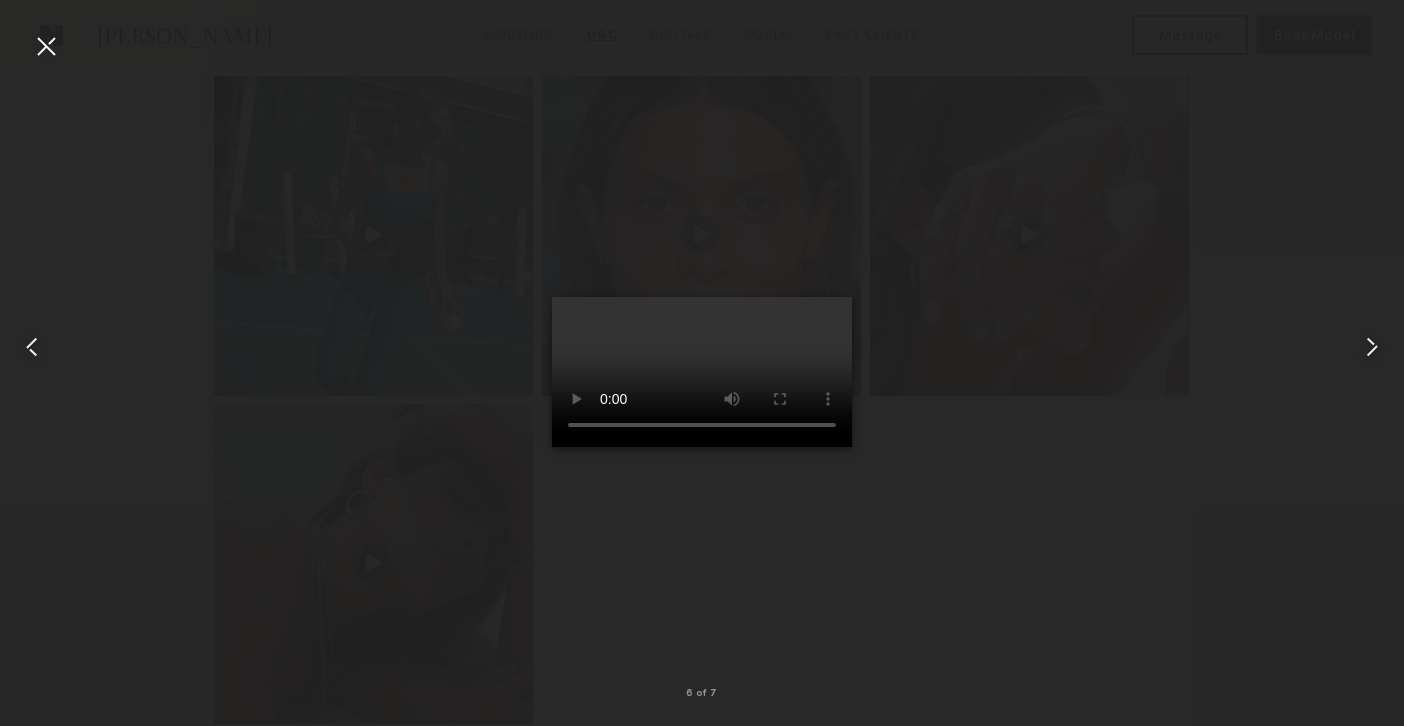 drag, startPoint x: 223, startPoint y: 46, endPoint x: 136, endPoint y: 46, distance: 87 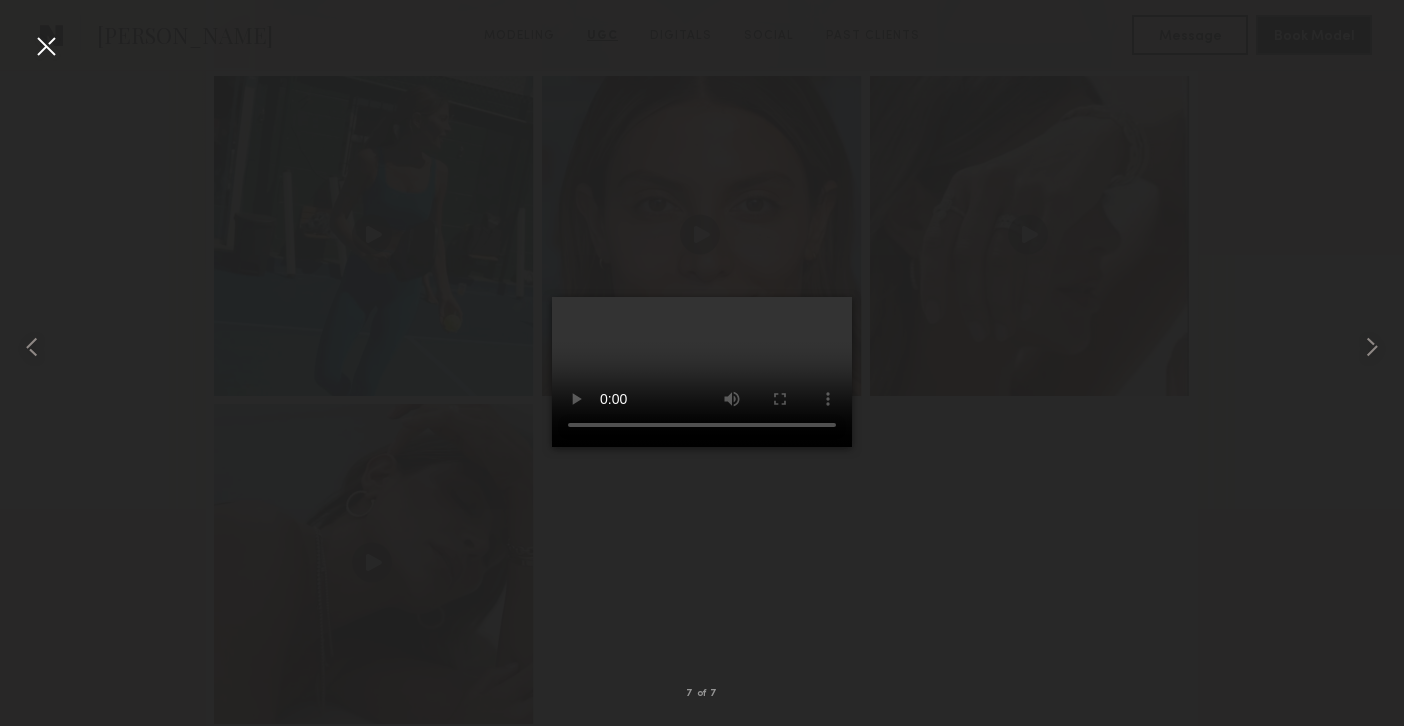 click at bounding box center [46, 46] 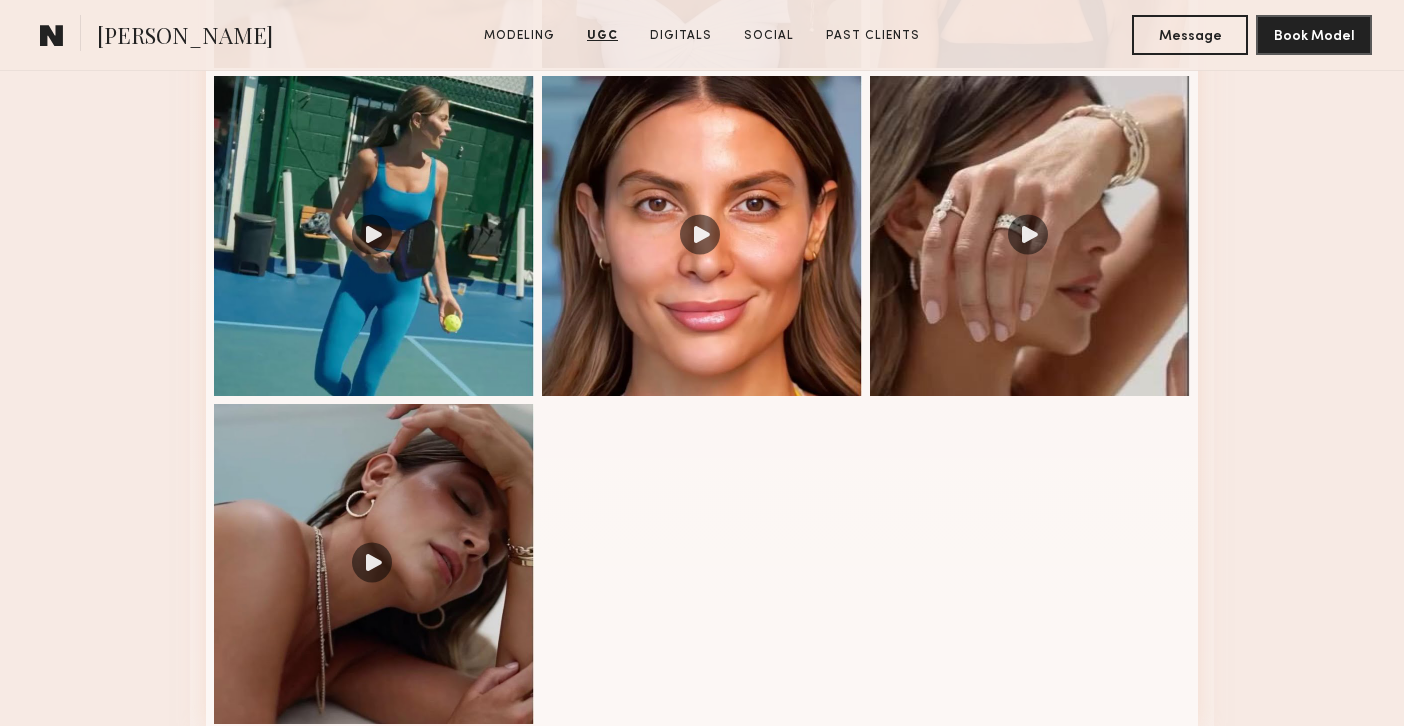 click on "7 of 7" at bounding box center [702, -492] 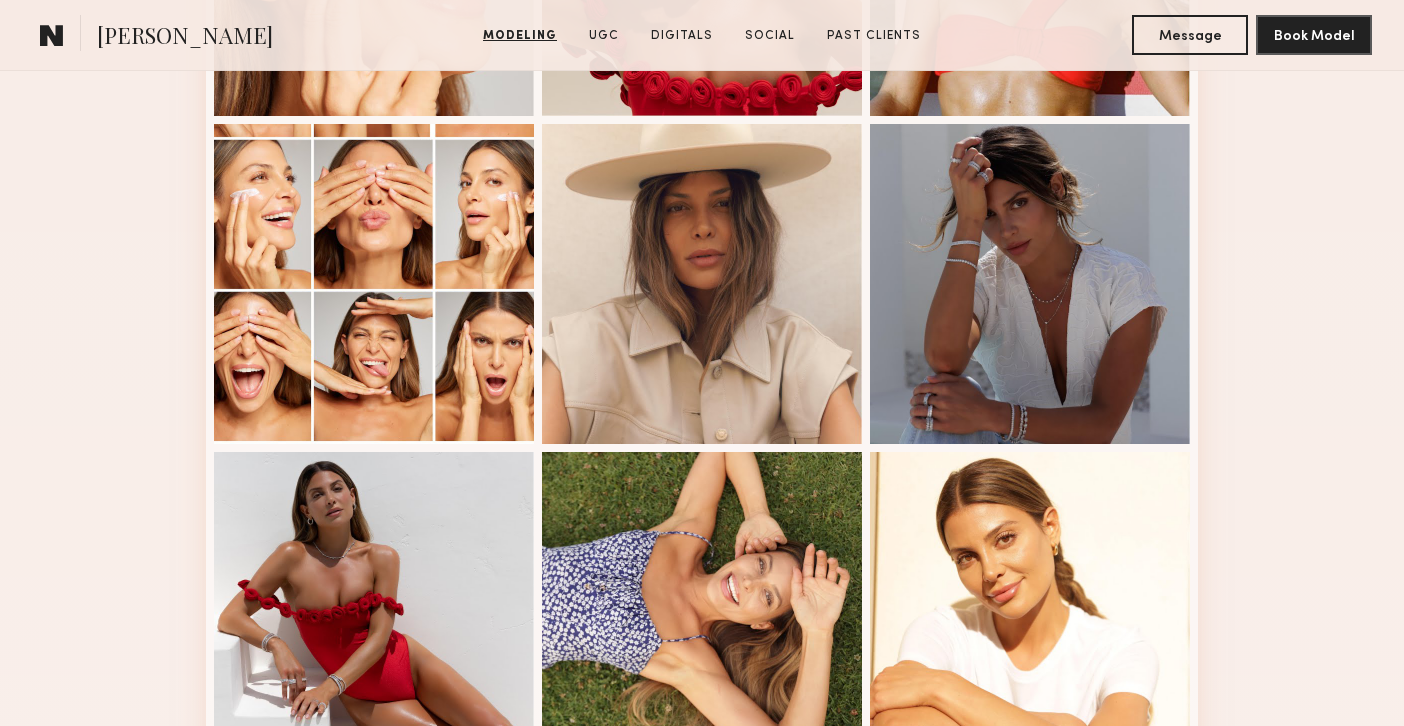 scroll, scrollTop: 0, scrollLeft: 0, axis: both 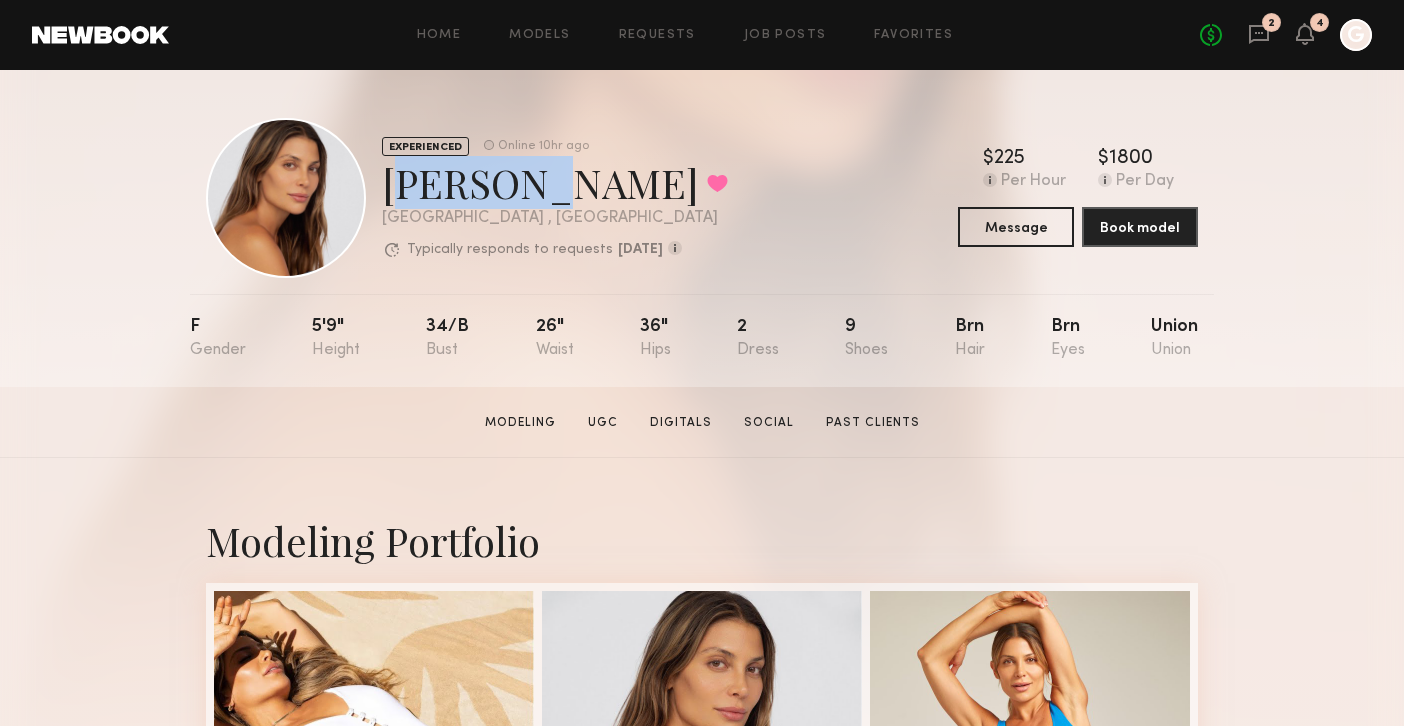 drag, startPoint x: 378, startPoint y: 199, endPoint x: 509, endPoint y: 192, distance: 131.18689 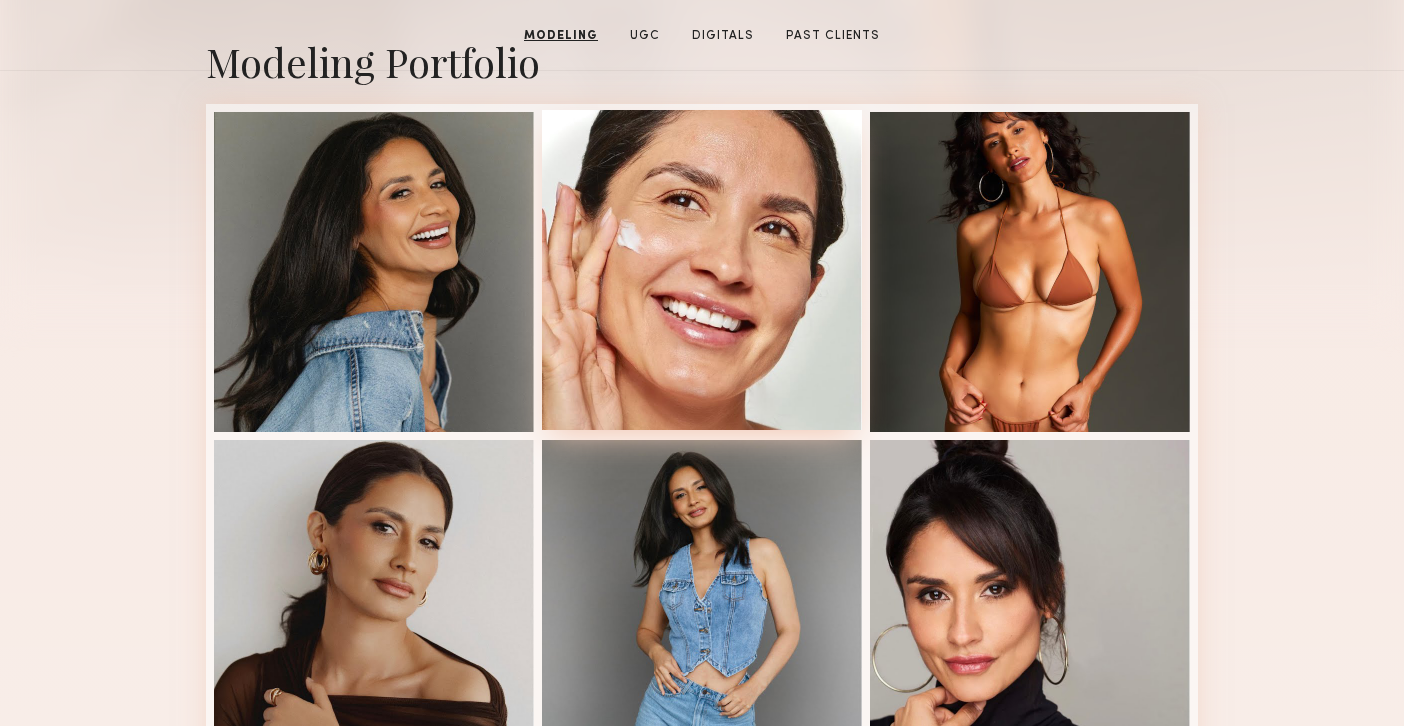 scroll, scrollTop: 0, scrollLeft: 0, axis: both 